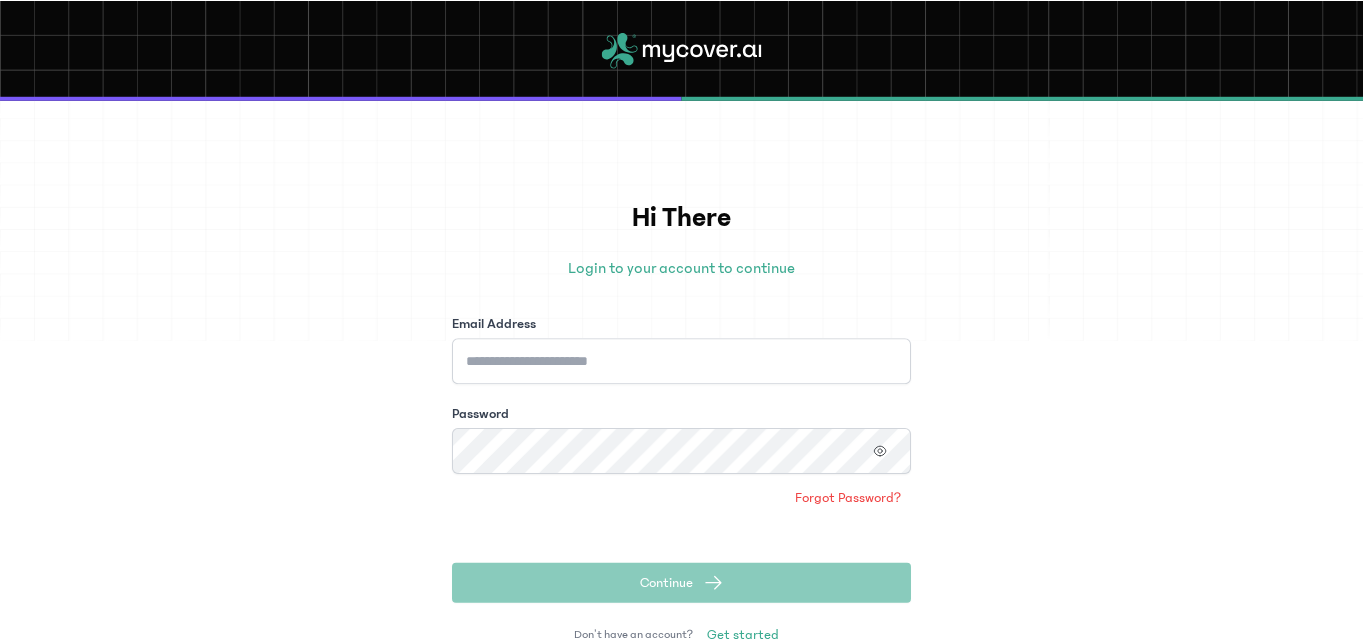 scroll, scrollTop: 0, scrollLeft: 0, axis: both 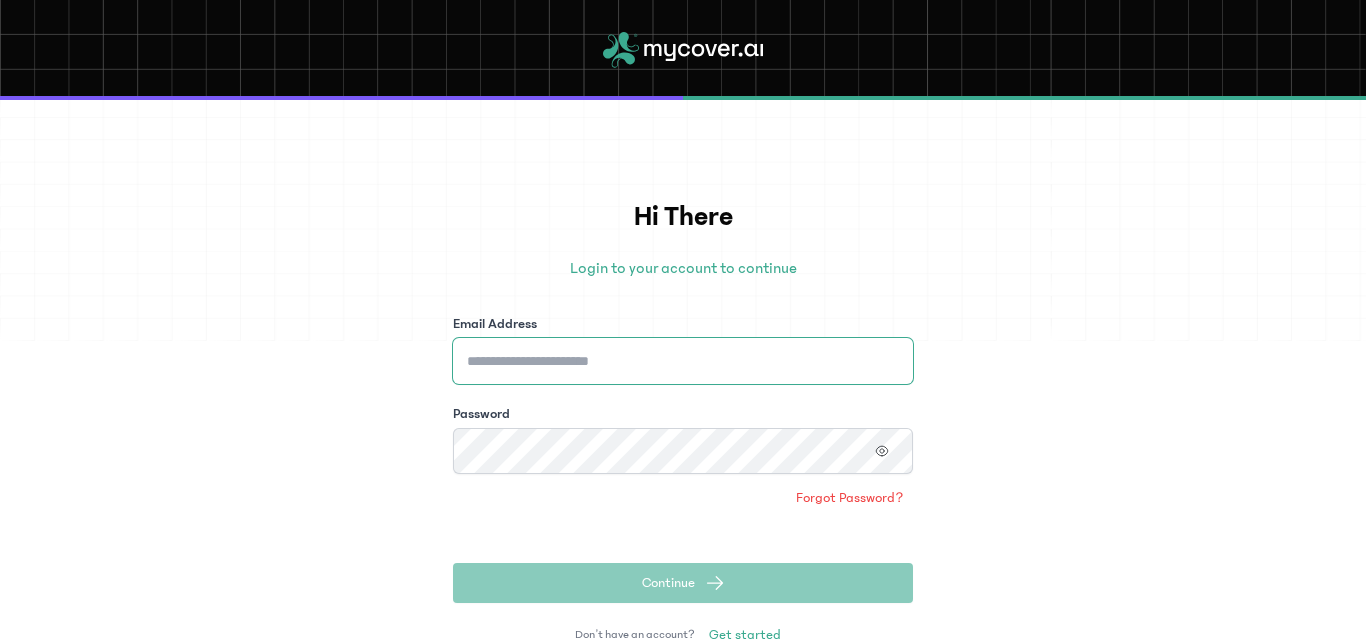 type on "**********" 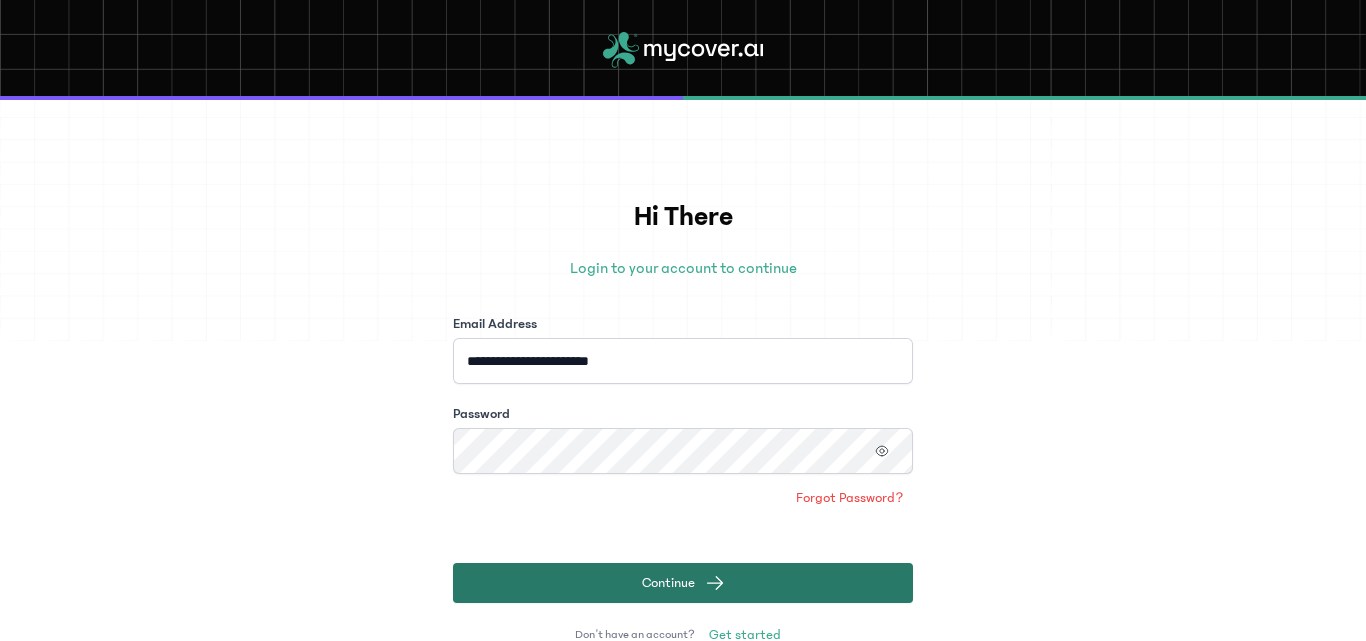 click on "Continue" 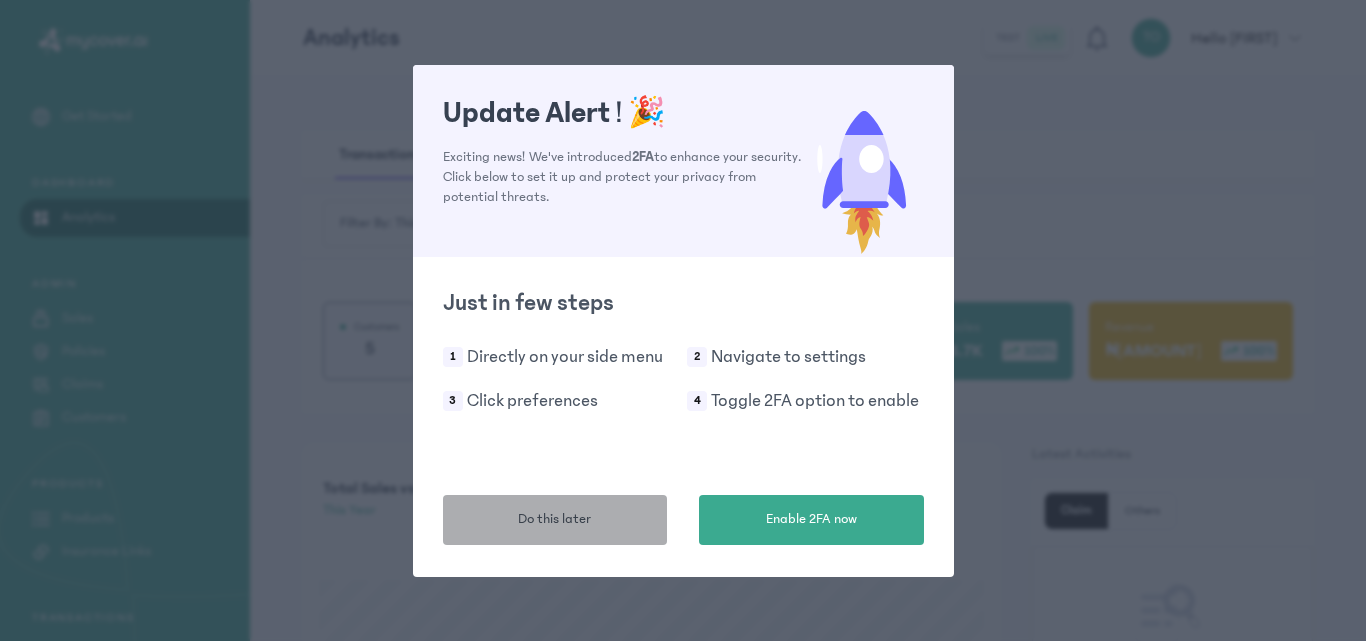 click on "Do this later" at bounding box center (555, 520) 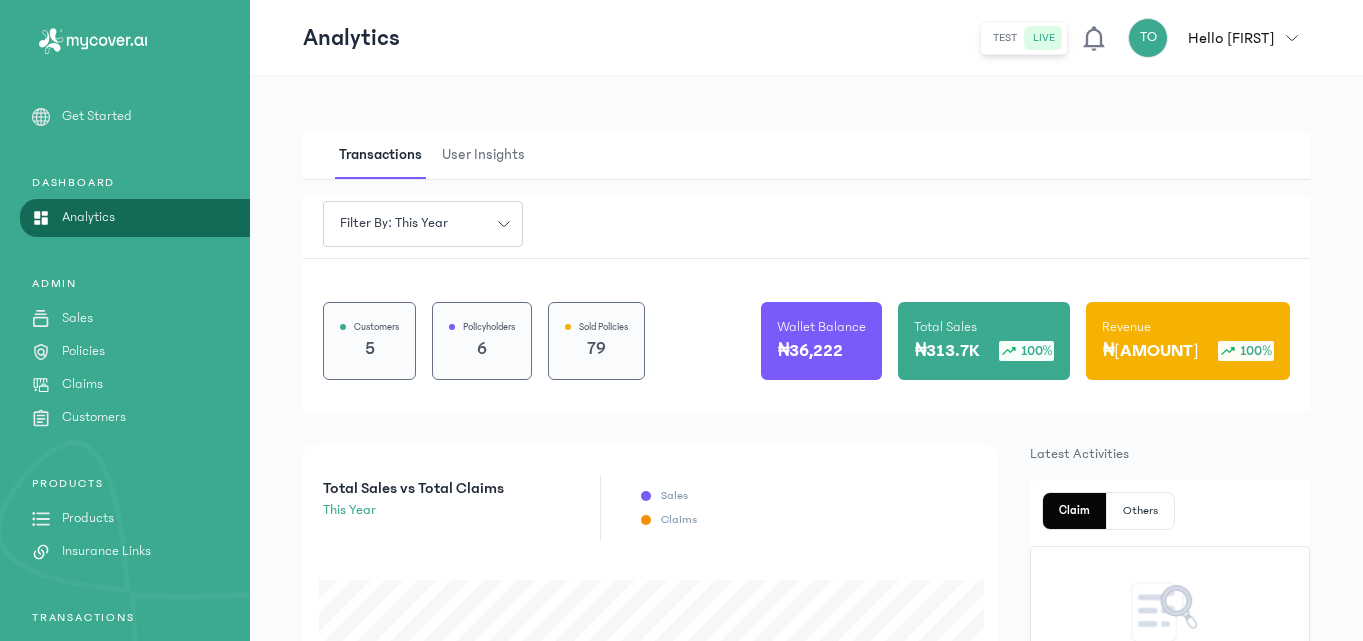 click on "Products" at bounding box center [88, 518] 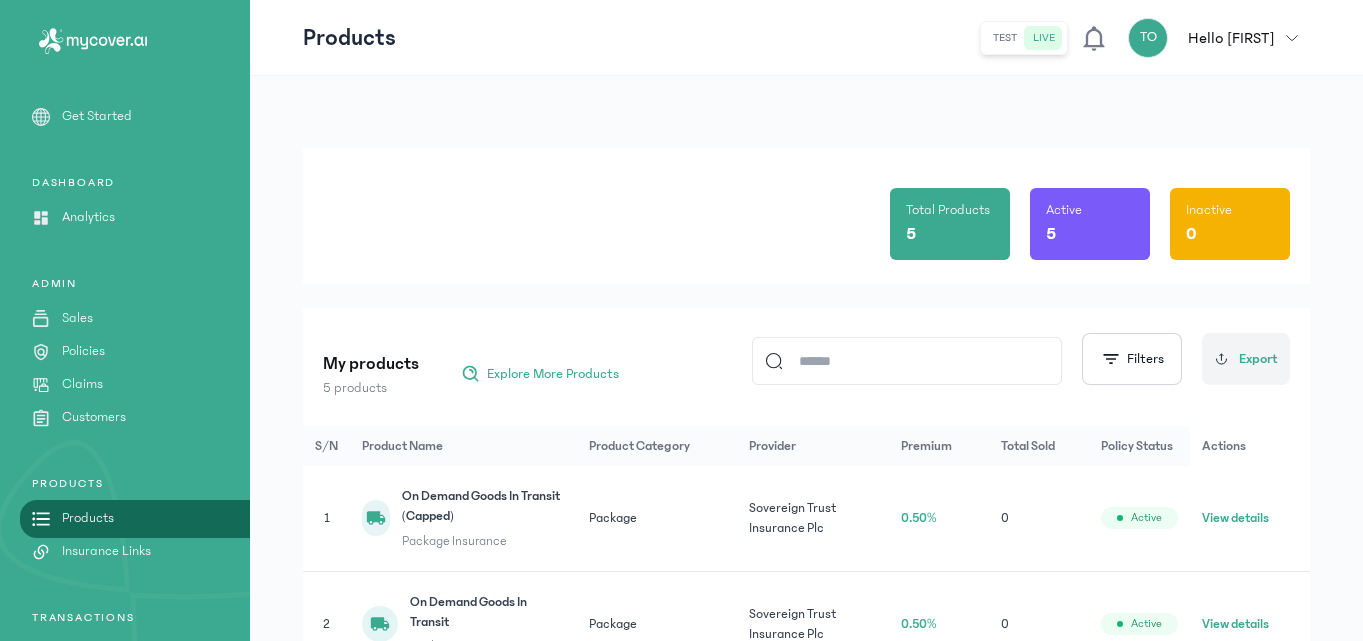 scroll, scrollTop: 409, scrollLeft: 0, axis: vertical 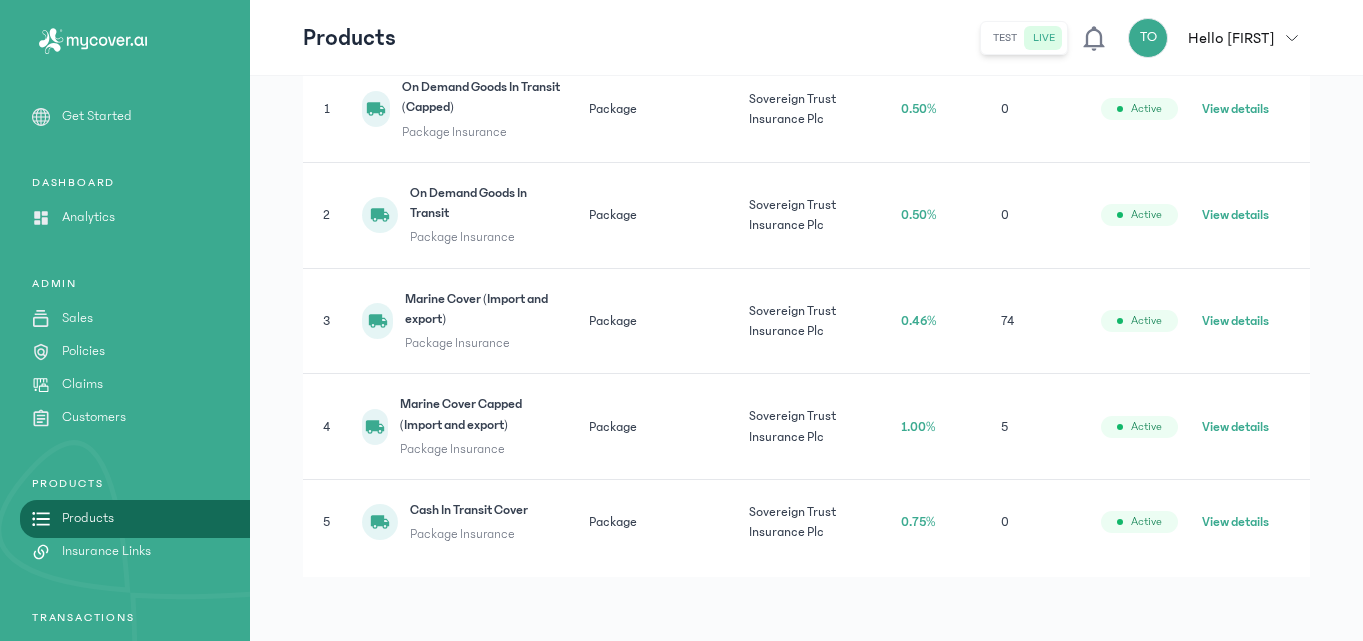 click on "View details" 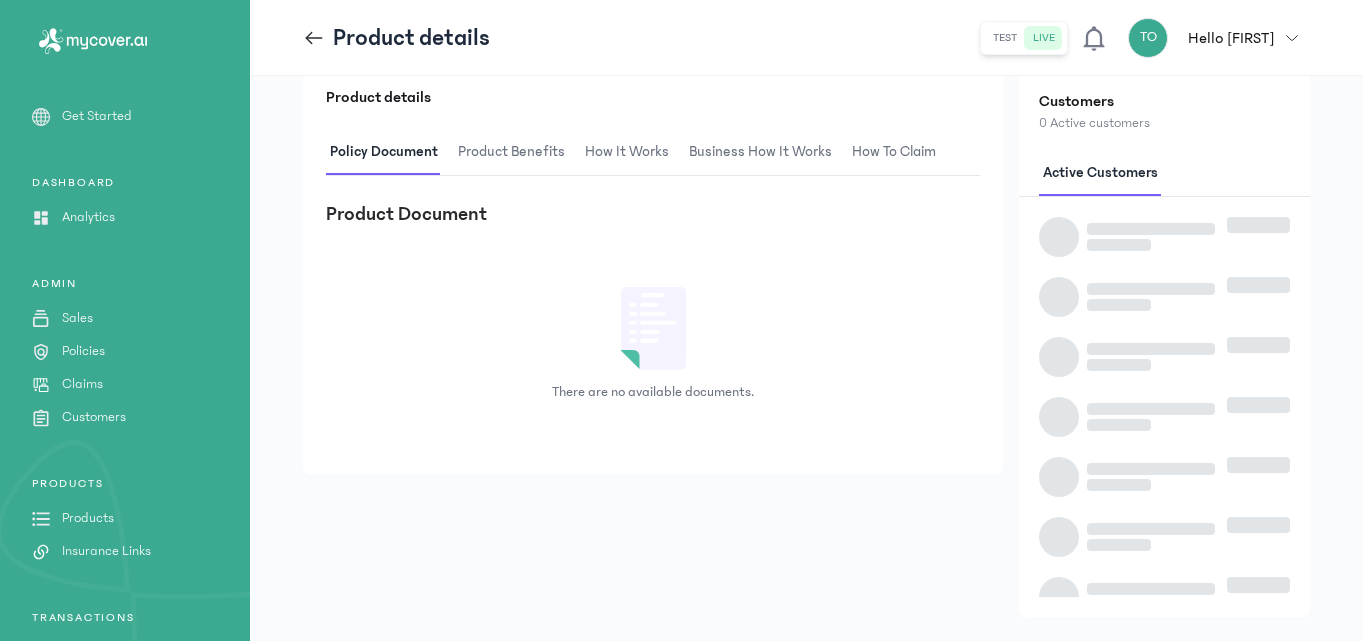 scroll, scrollTop: 0, scrollLeft: 0, axis: both 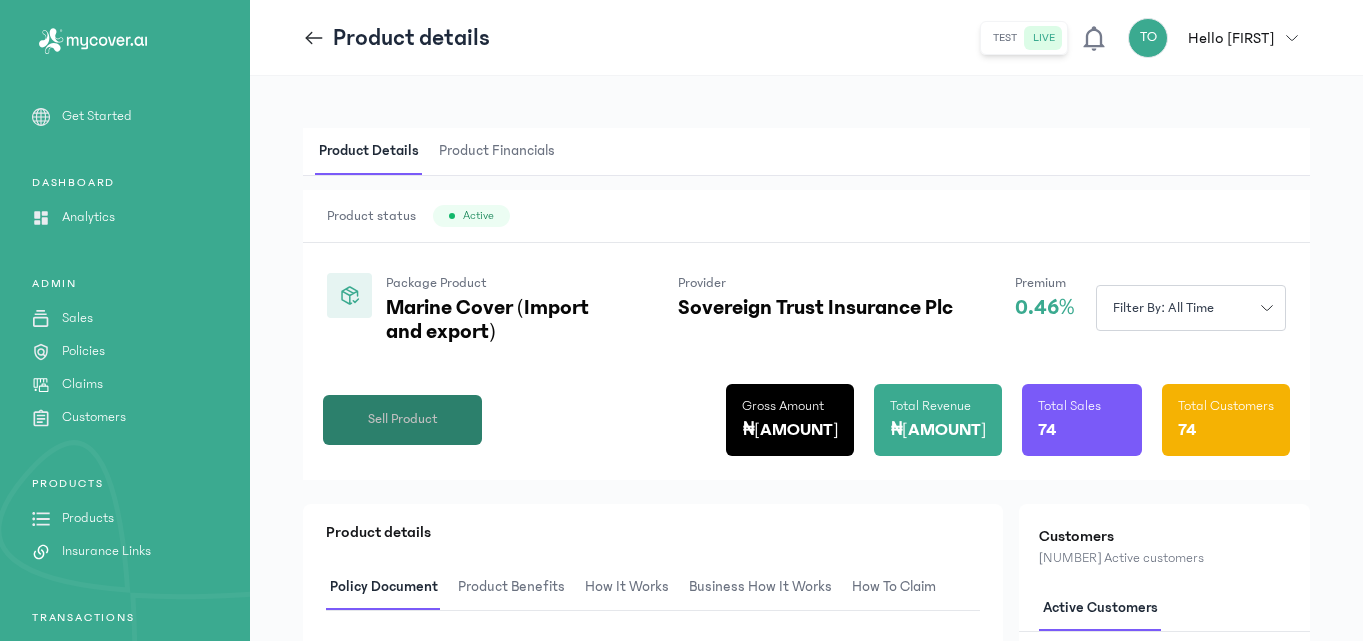 click on "Sell Product" 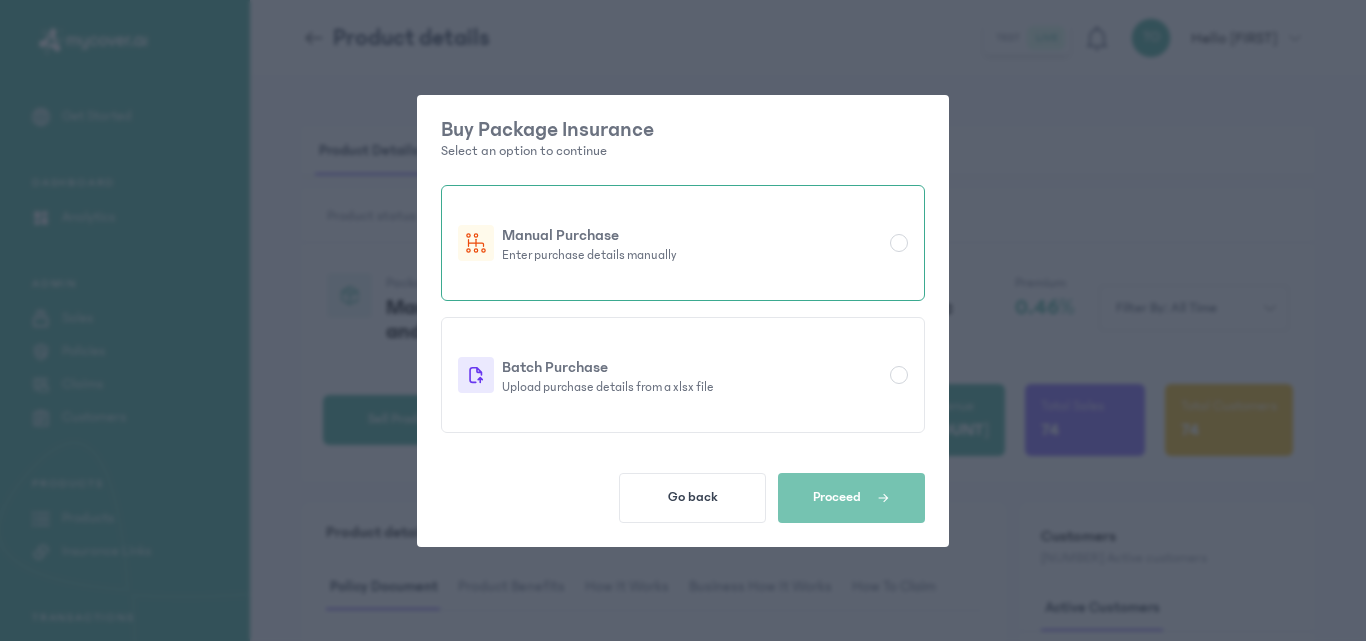 click at bounding box center (899, 243) 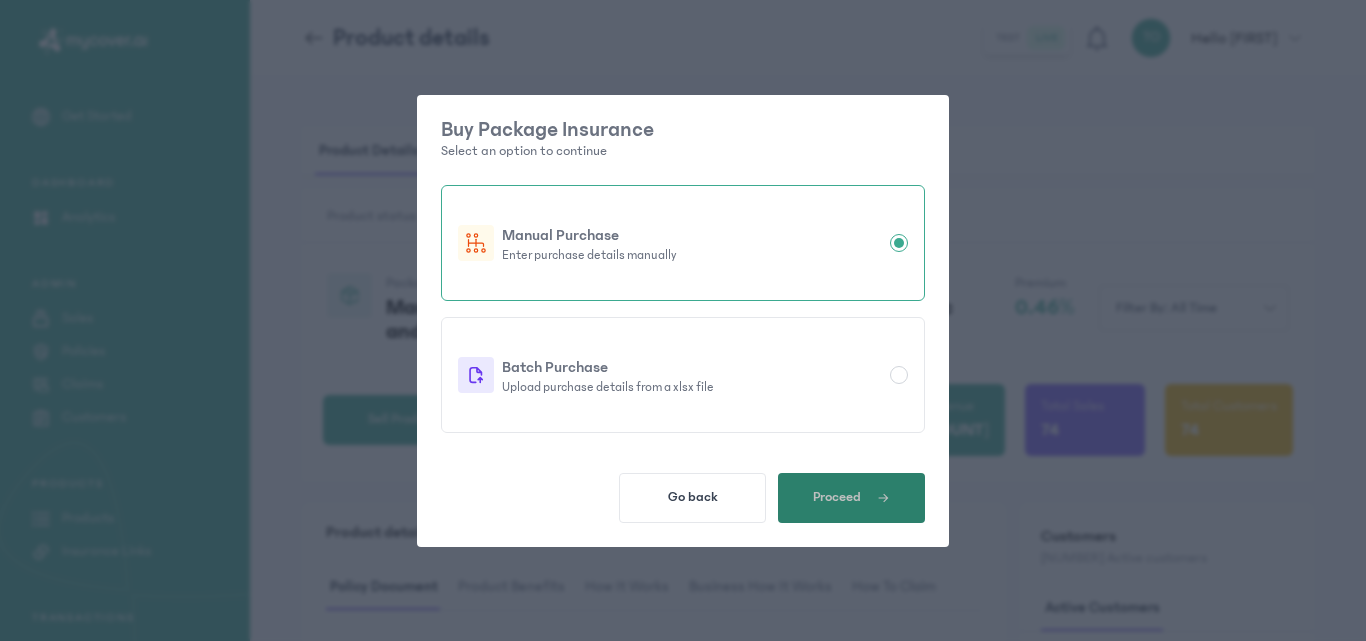 click on "Proceed" 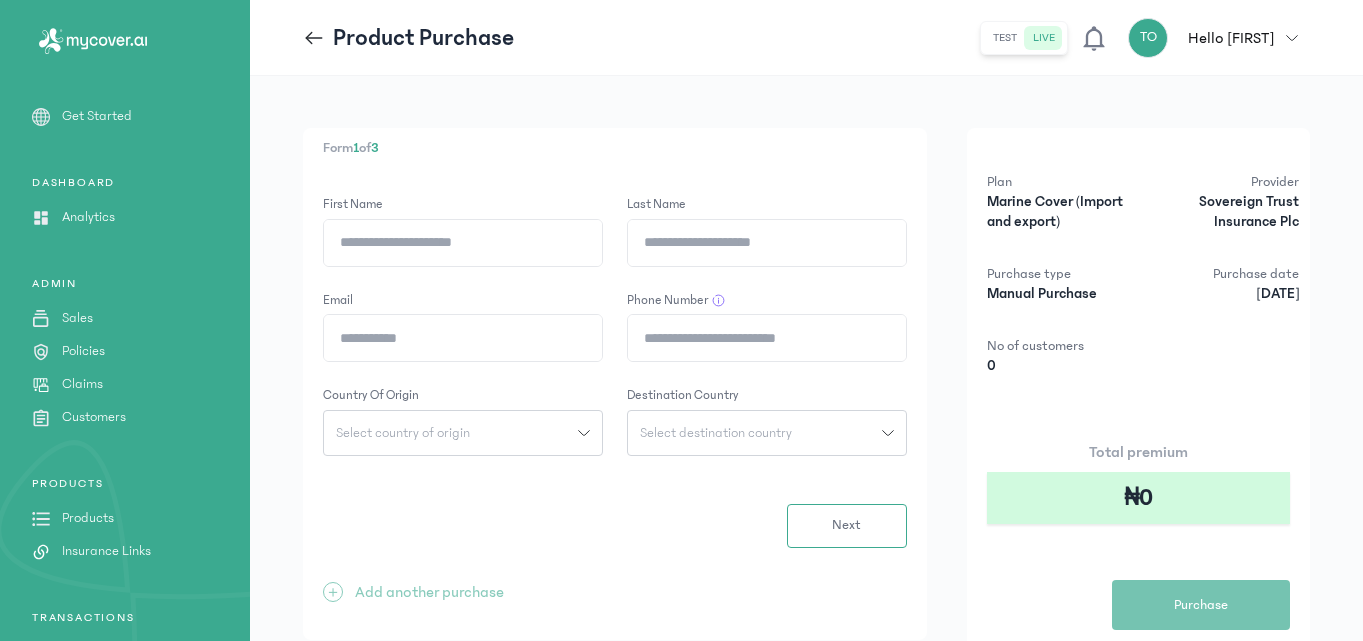 click on "First Name" 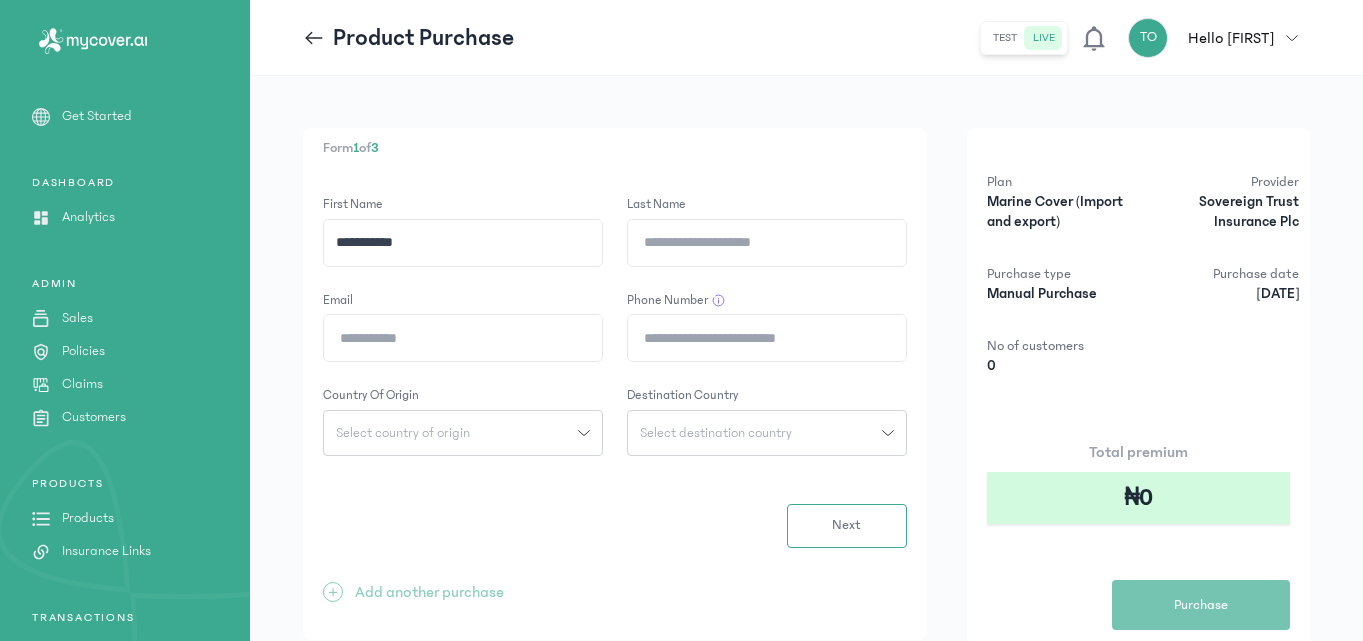 drag, startPoint x: 447, startPoint y: 250, endPoint x: 387, endPoint y: 246, distance: 60.133186 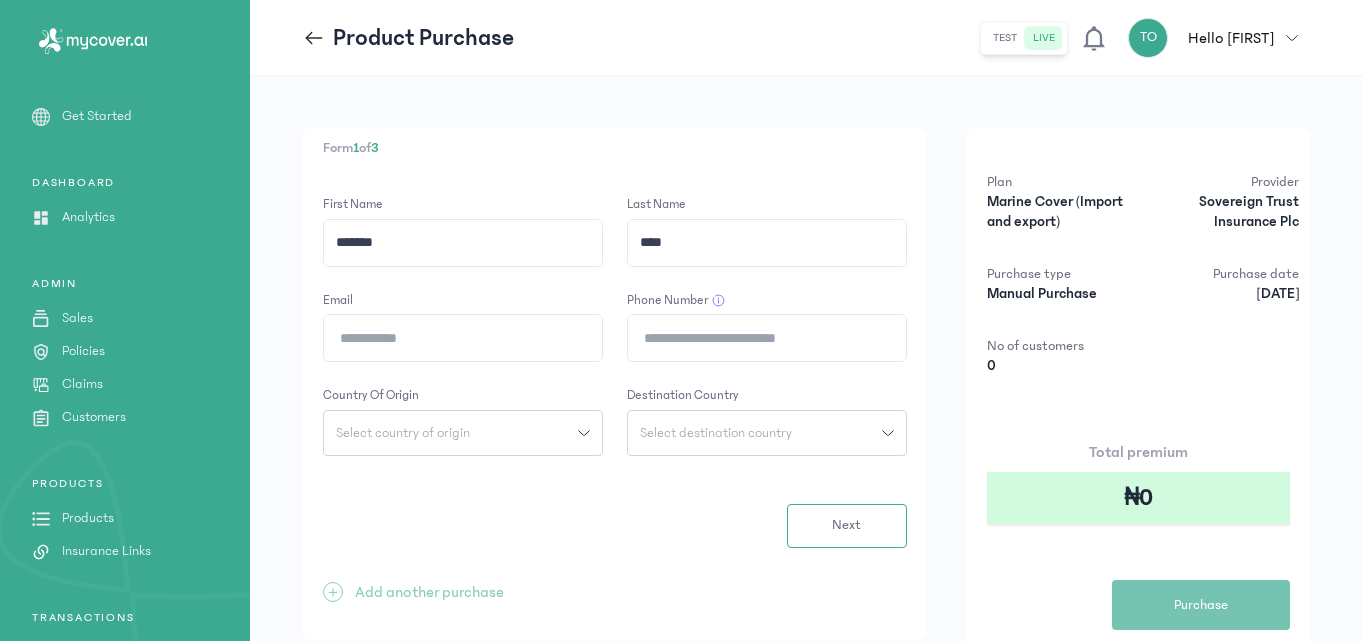 type on "****" 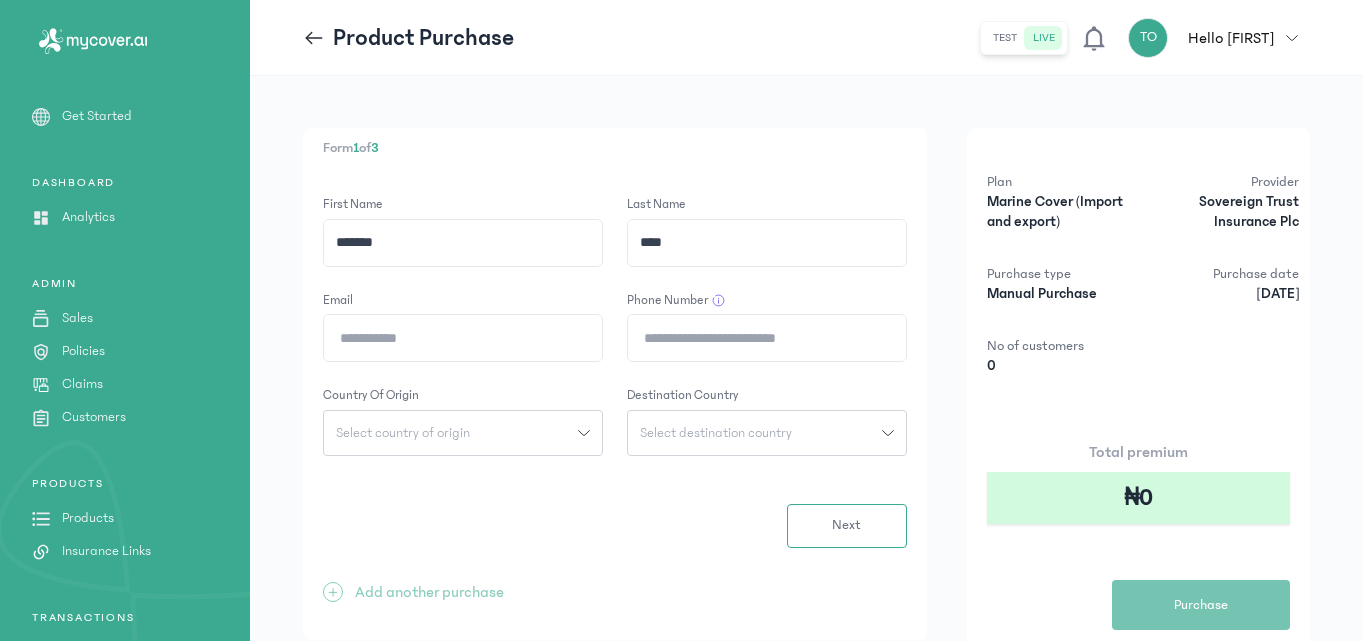 click on "Email" 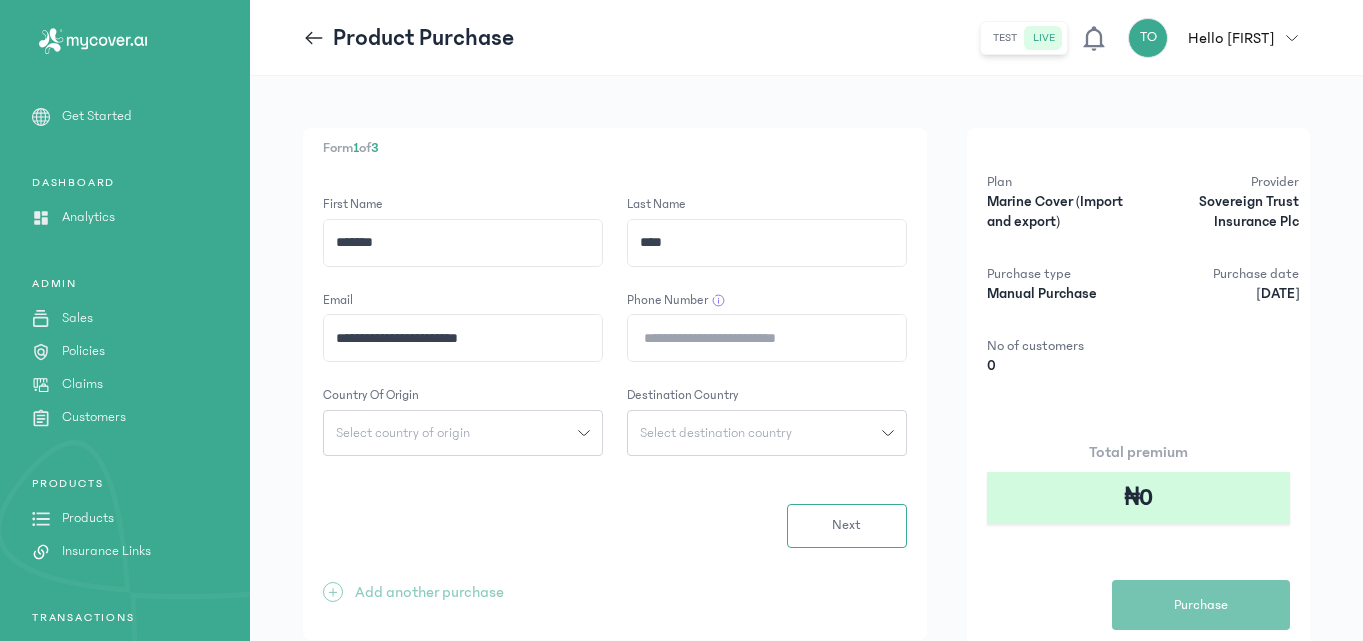 type on "**********" 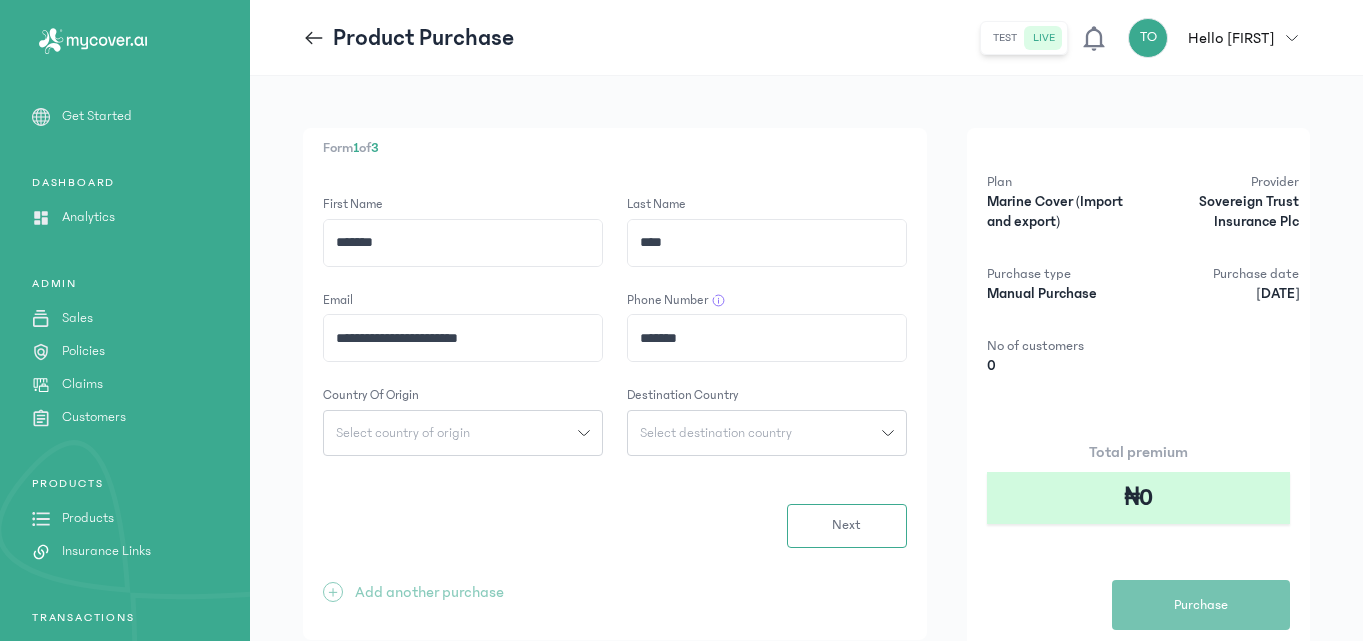 type on "**********" 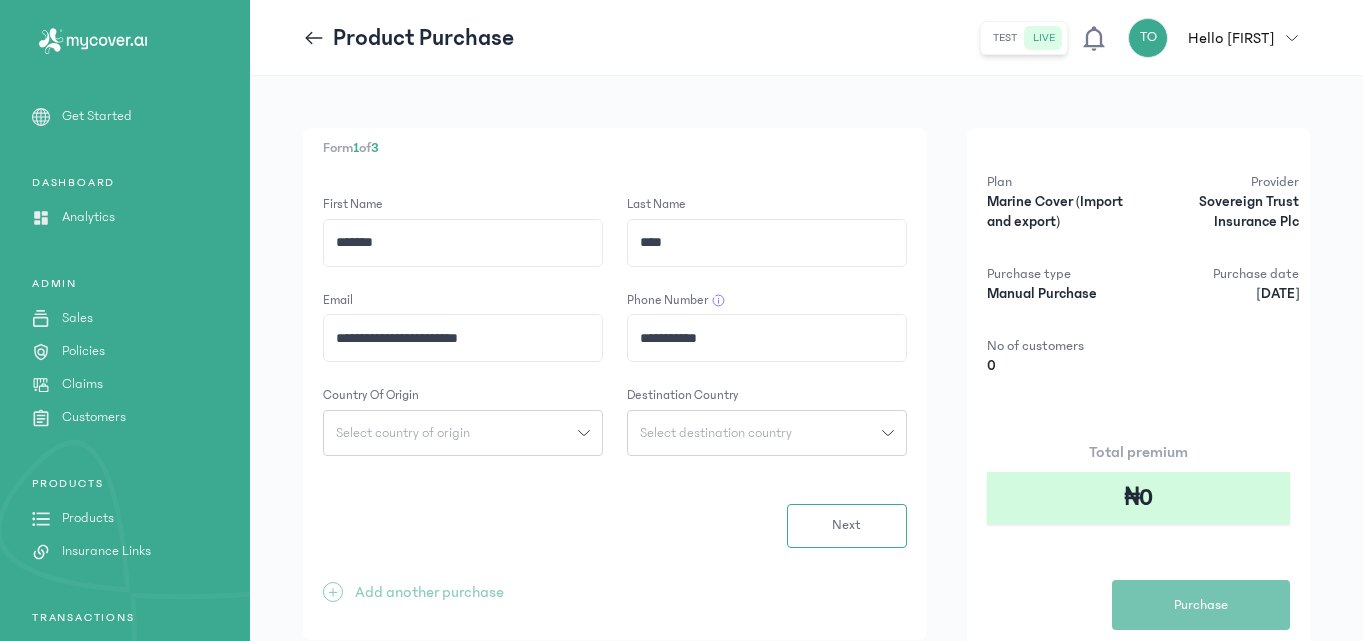 click on "Select country of origin" at bounding box center [451, 433] 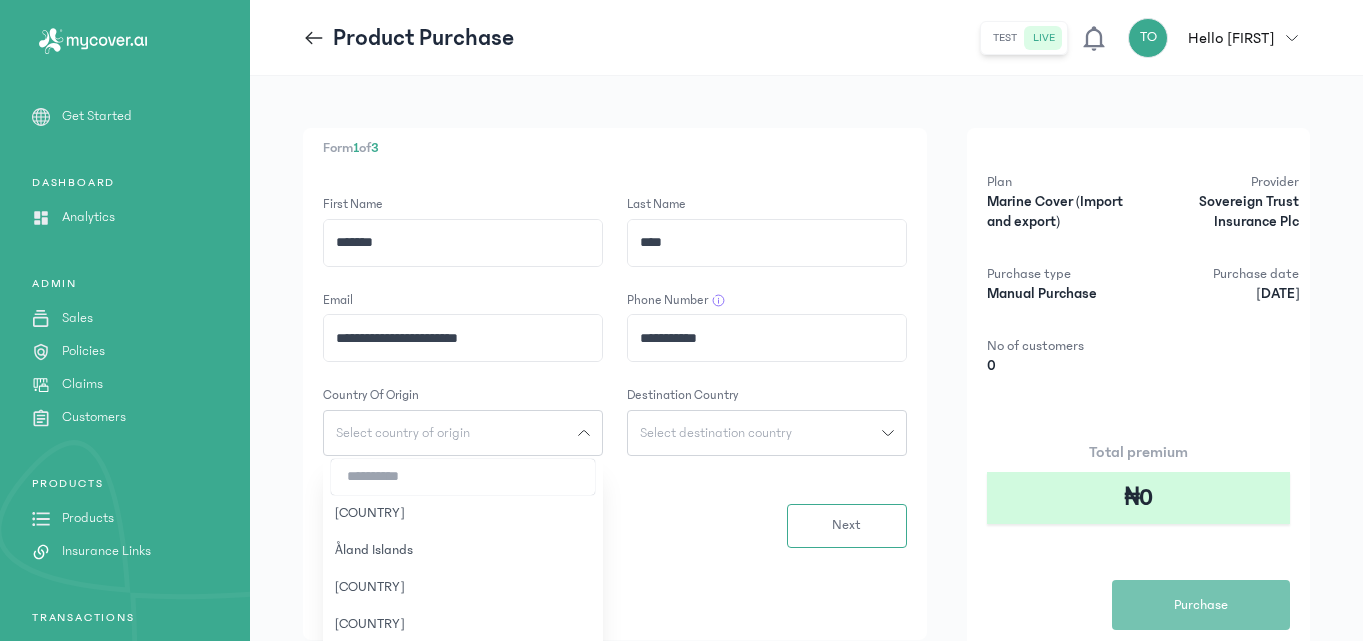 click at bounding box center [463, 477] 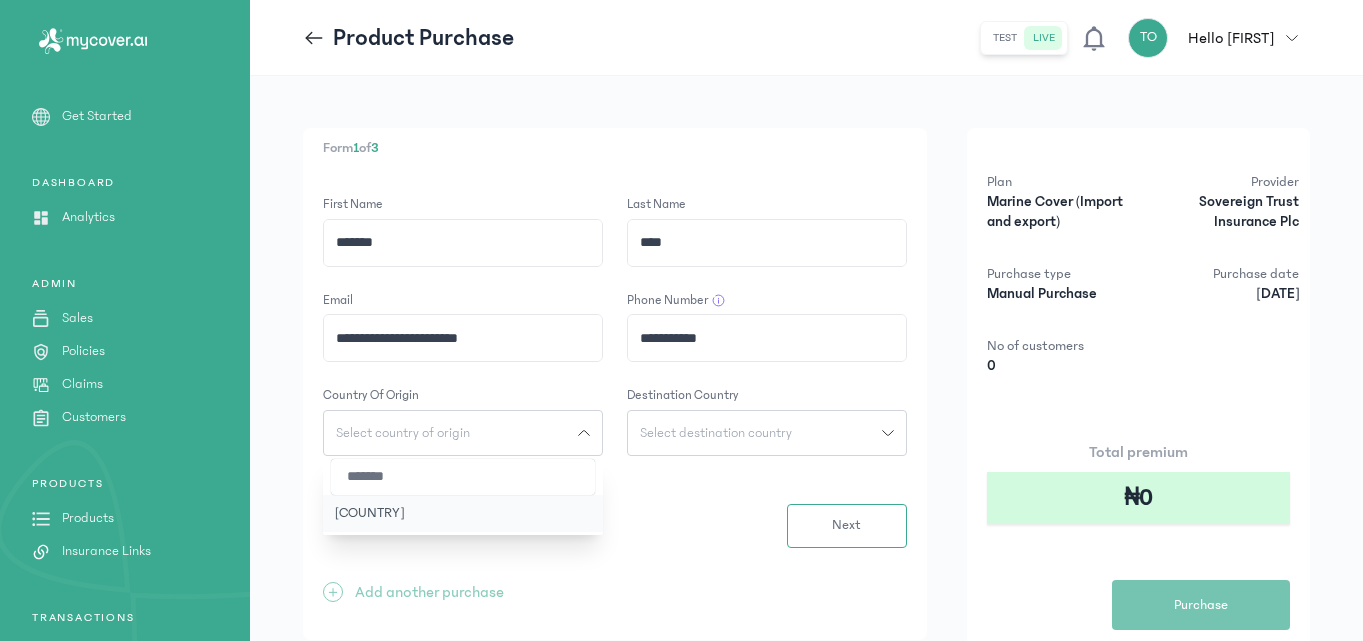 type on "*******" 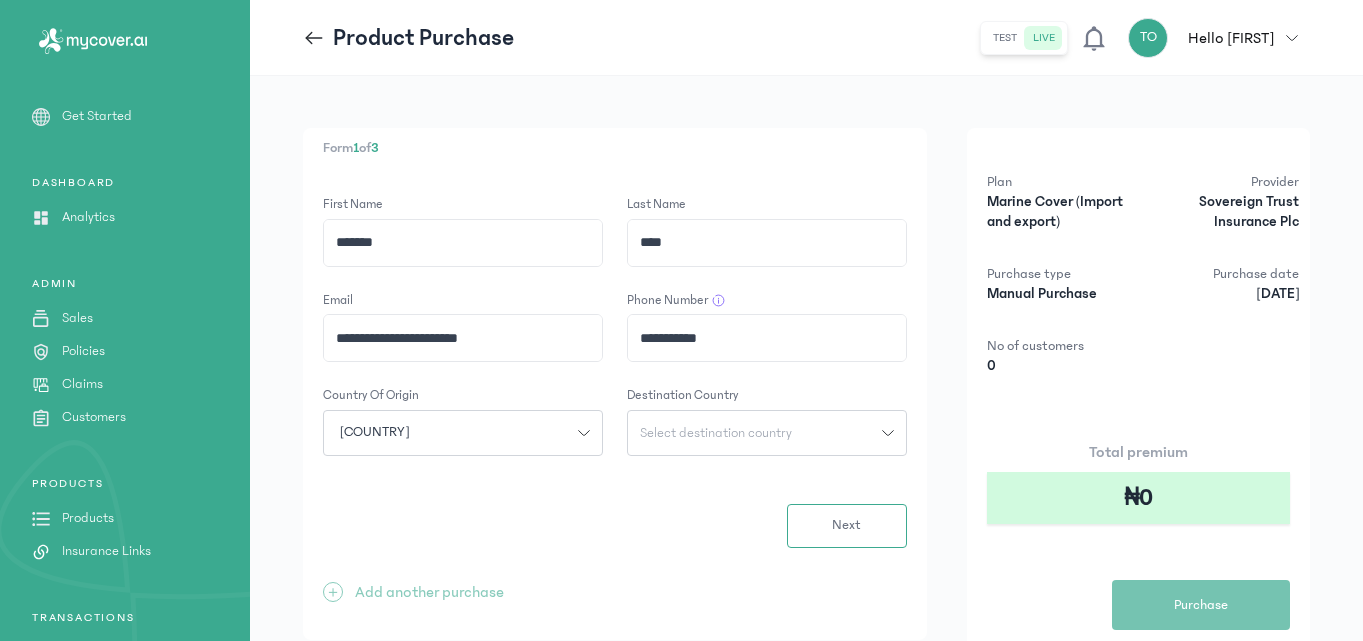click on "Select destination country" at bounding box center [716, 433] 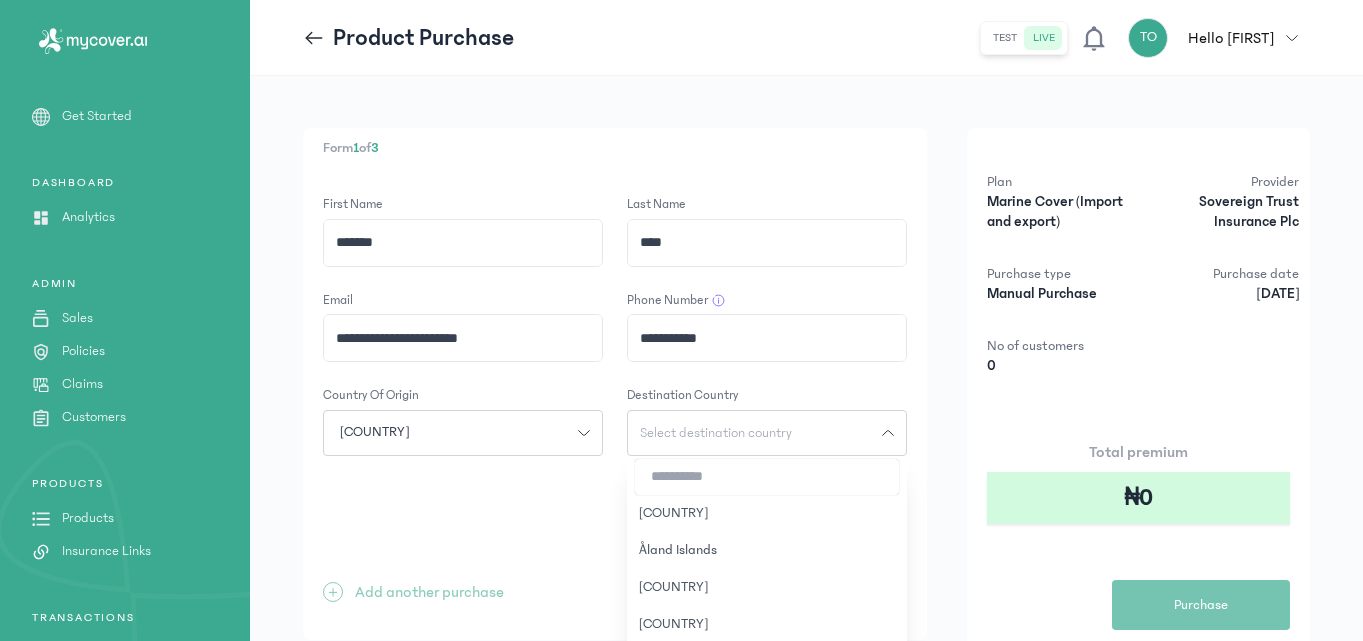 click at bounding box center (767, 477) 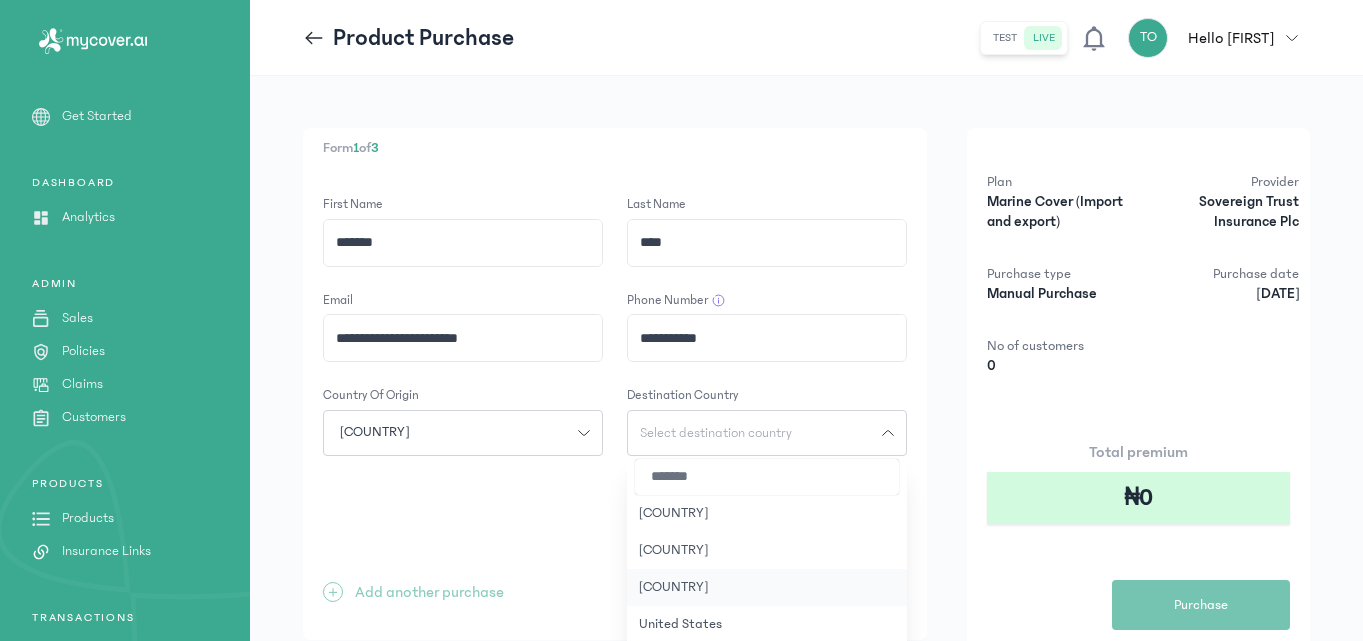 type on "******" 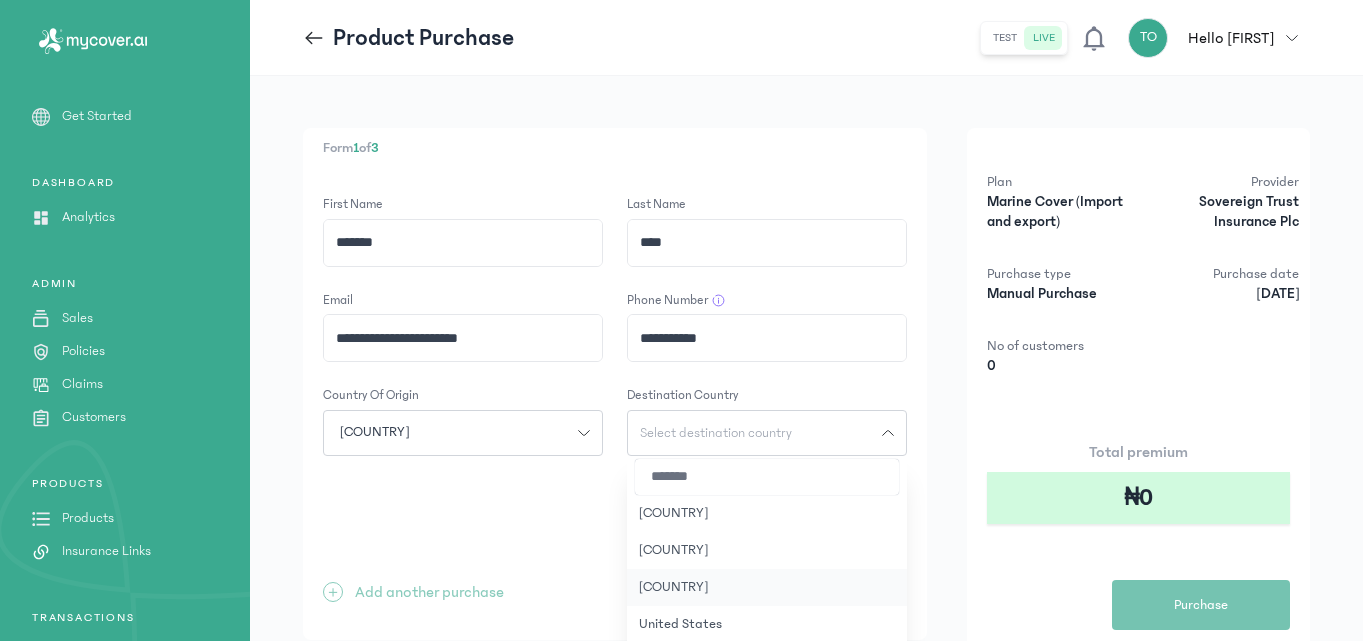 click on "[COUNTRY]" 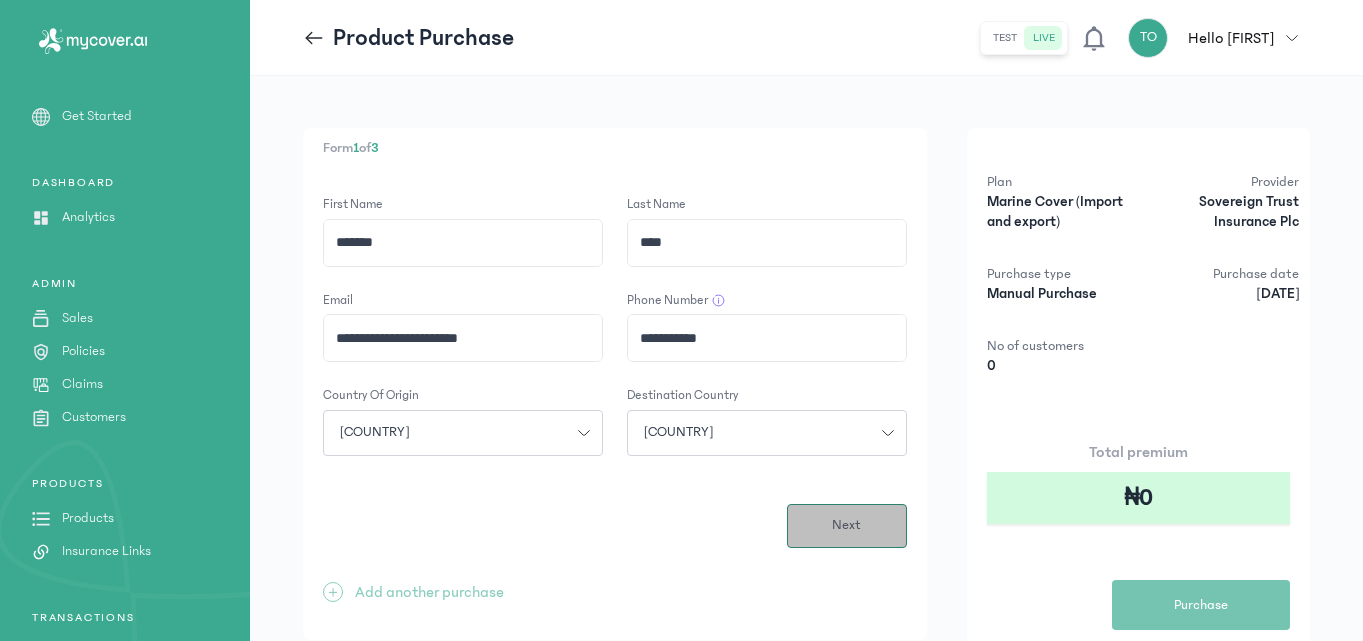 click on "Next" at bounding box center (847, 526) 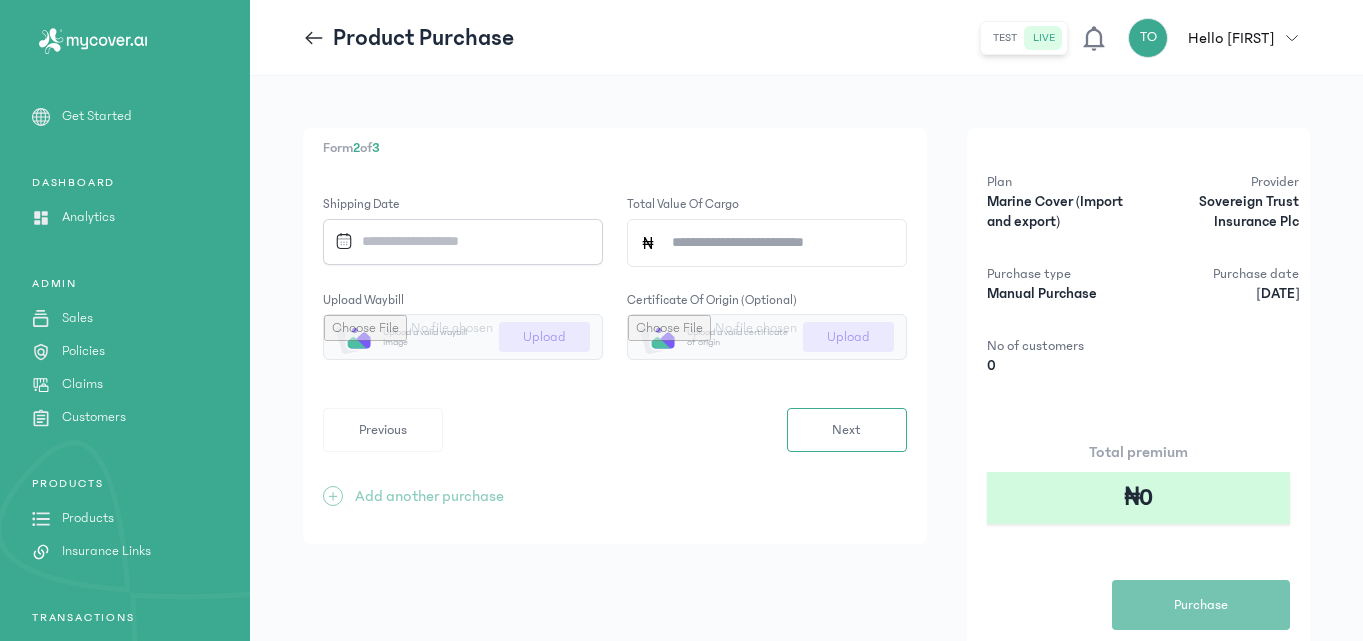 click at bounding box center (456, 241) 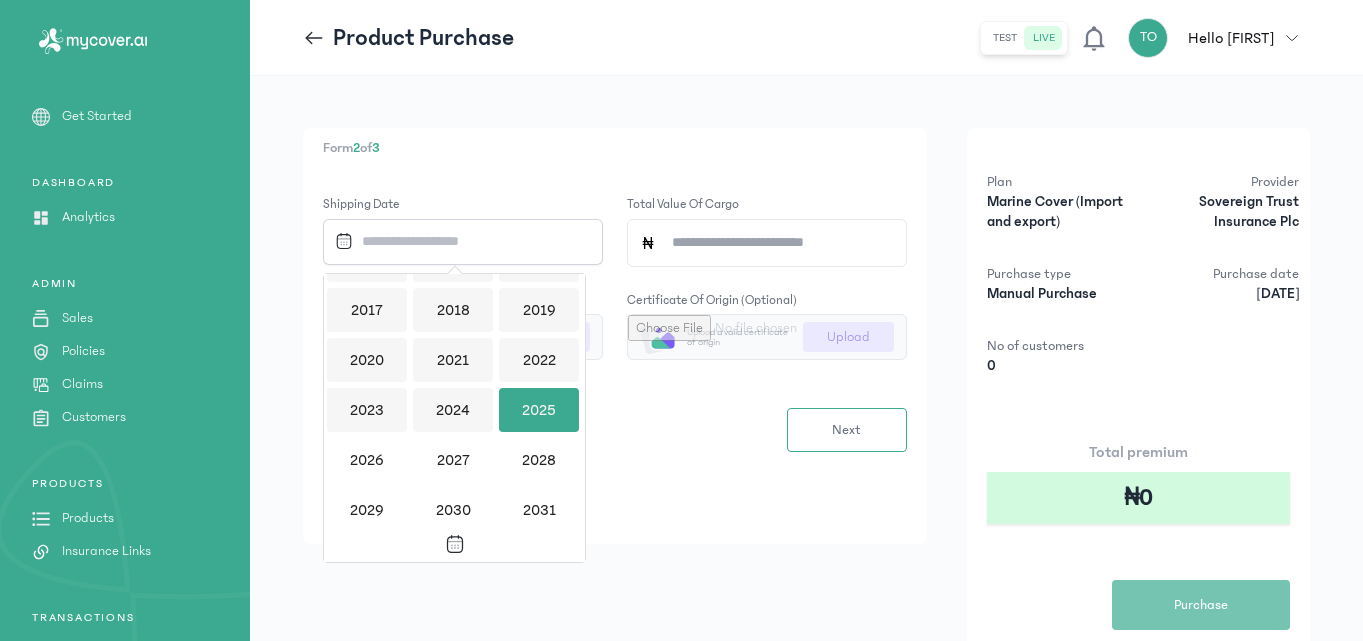click on "2025" at bounding box center (539, 410) 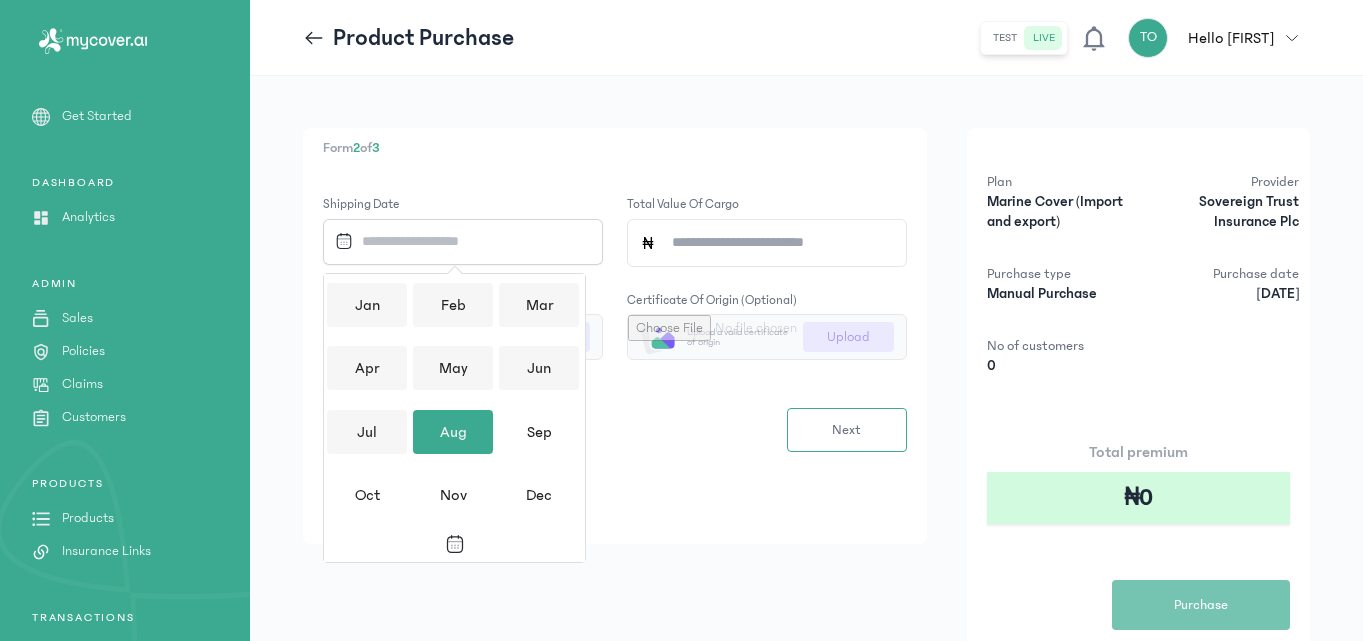 click on "Aug" at bounding box center (453, 432) 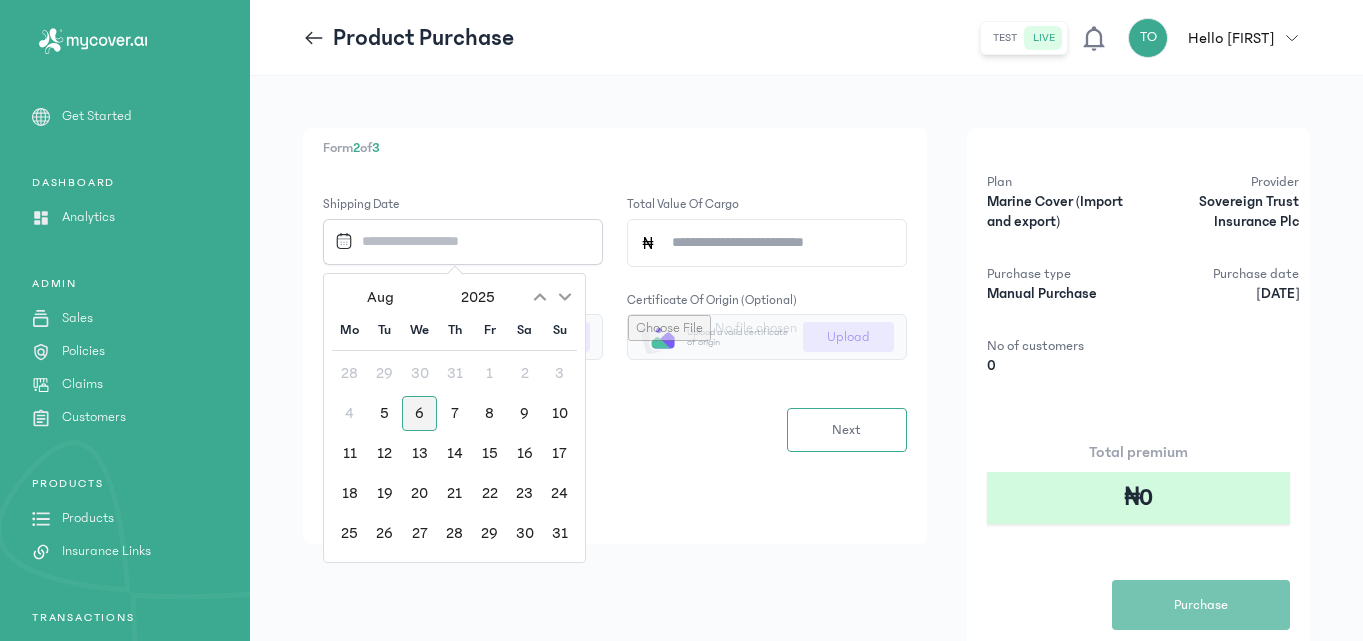 click on "6" at bounding box center (419, 413) 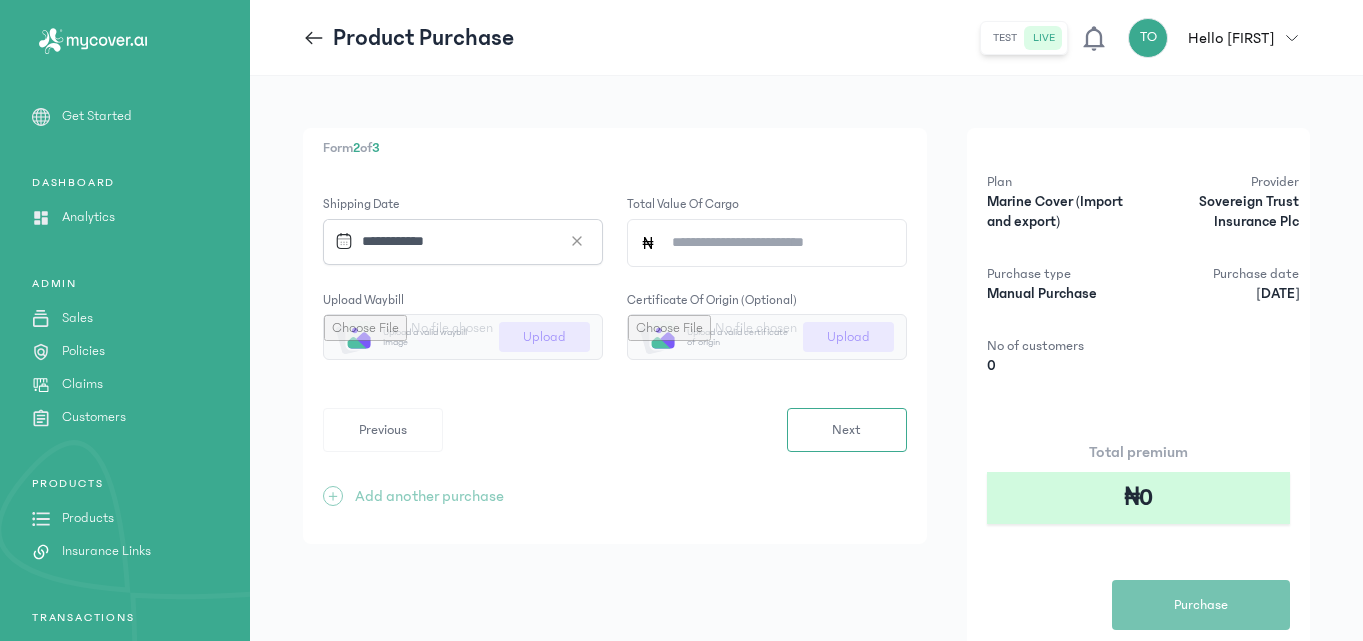 click on "Total value of cargo" 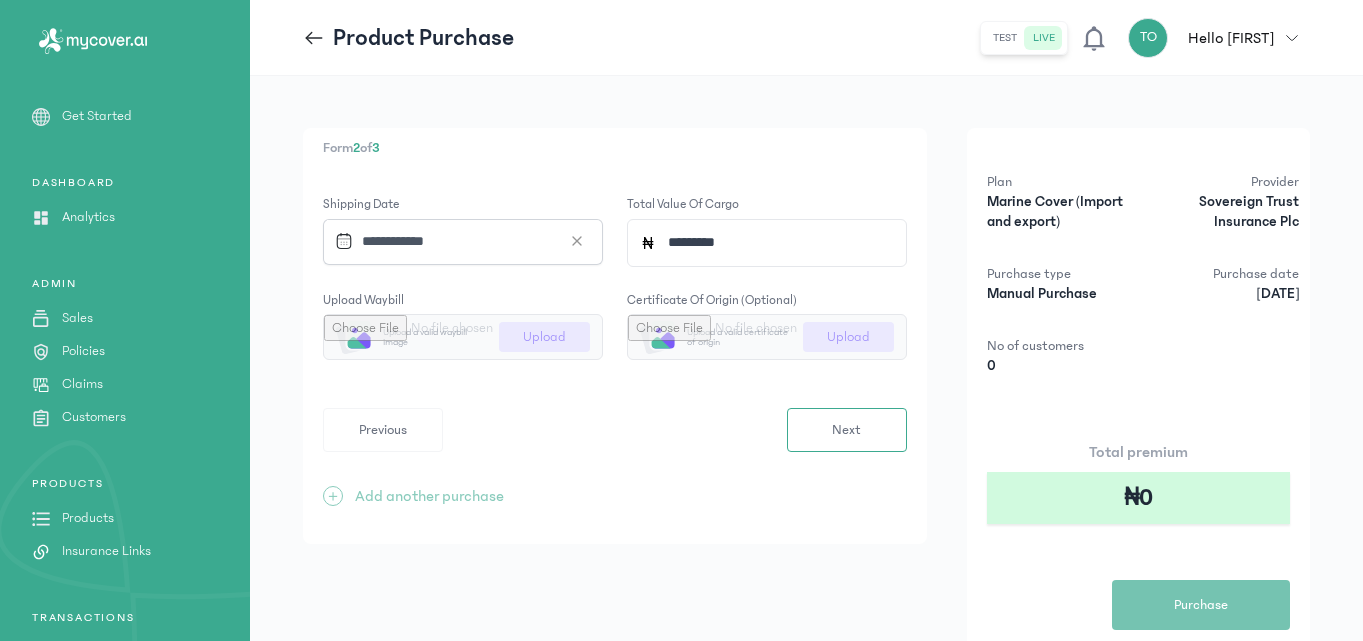 type on "*********" 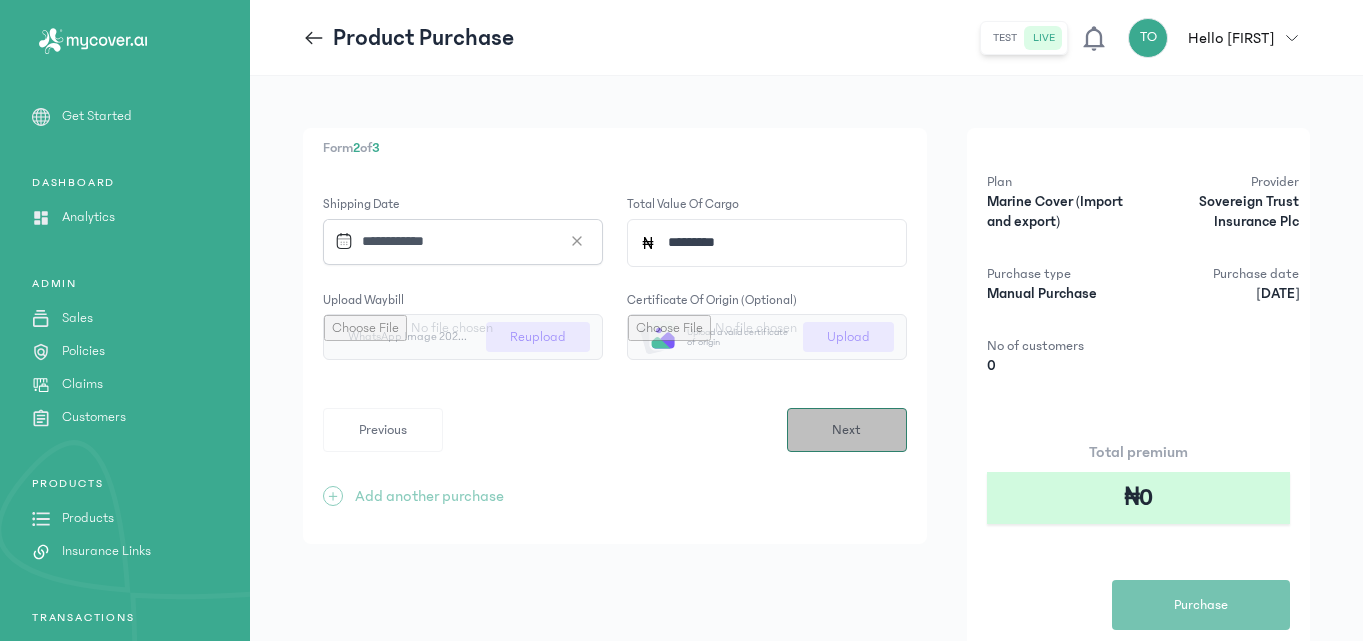 click on "Next" at bounding box center [847, 430] 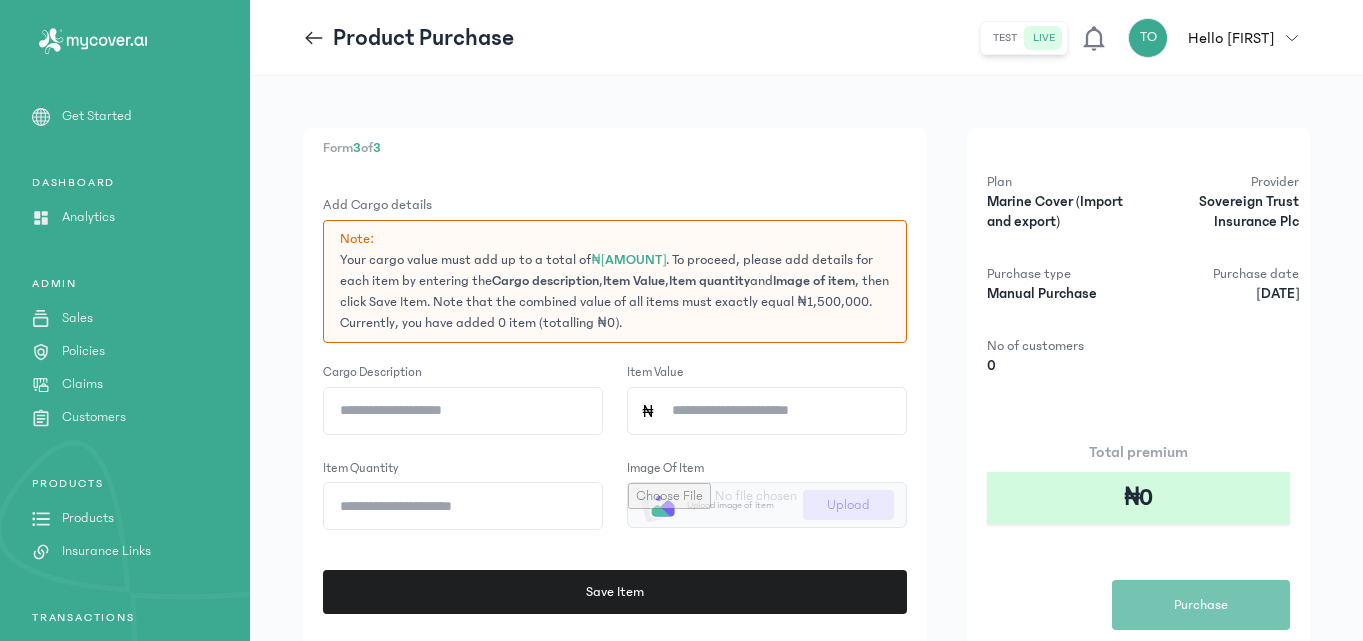 click on "Cargo description" 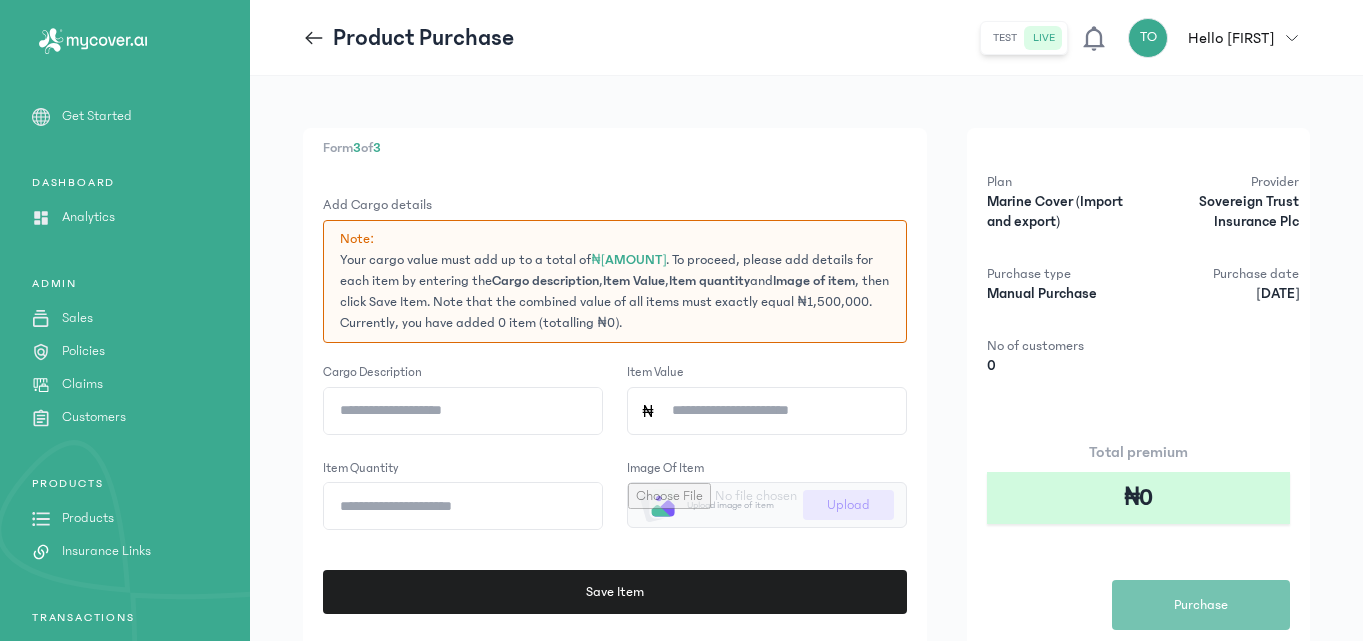 type on "**********" 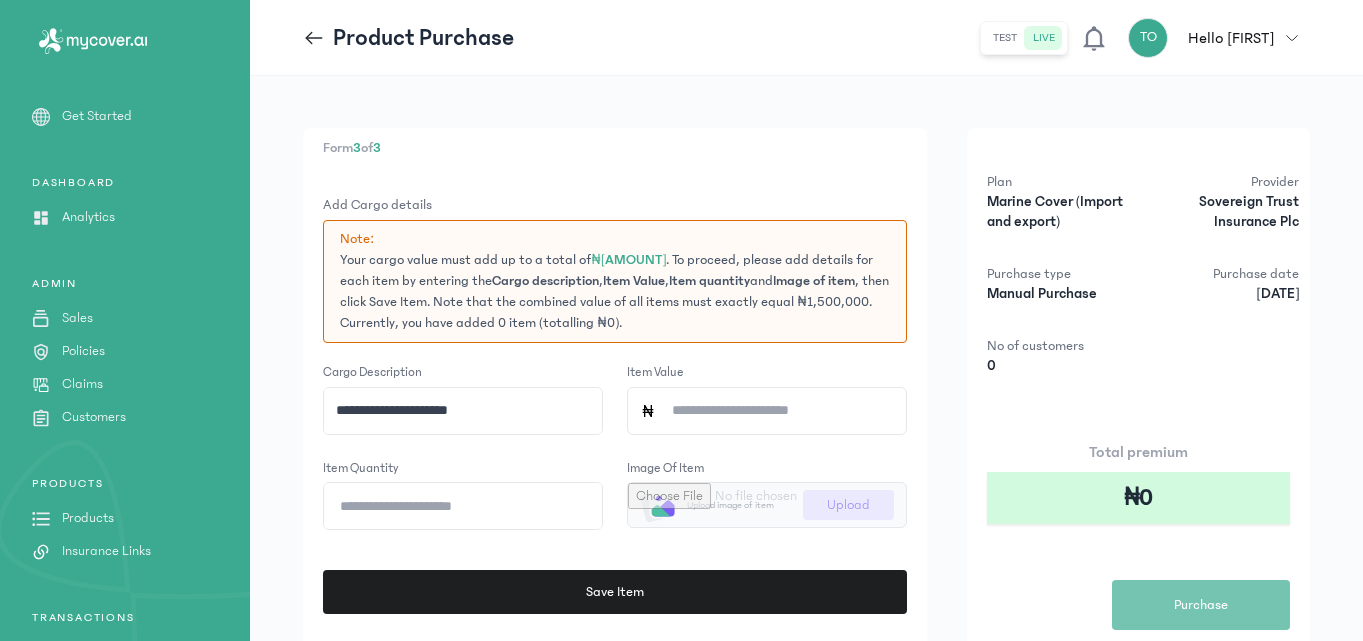 click on "Item quantity" 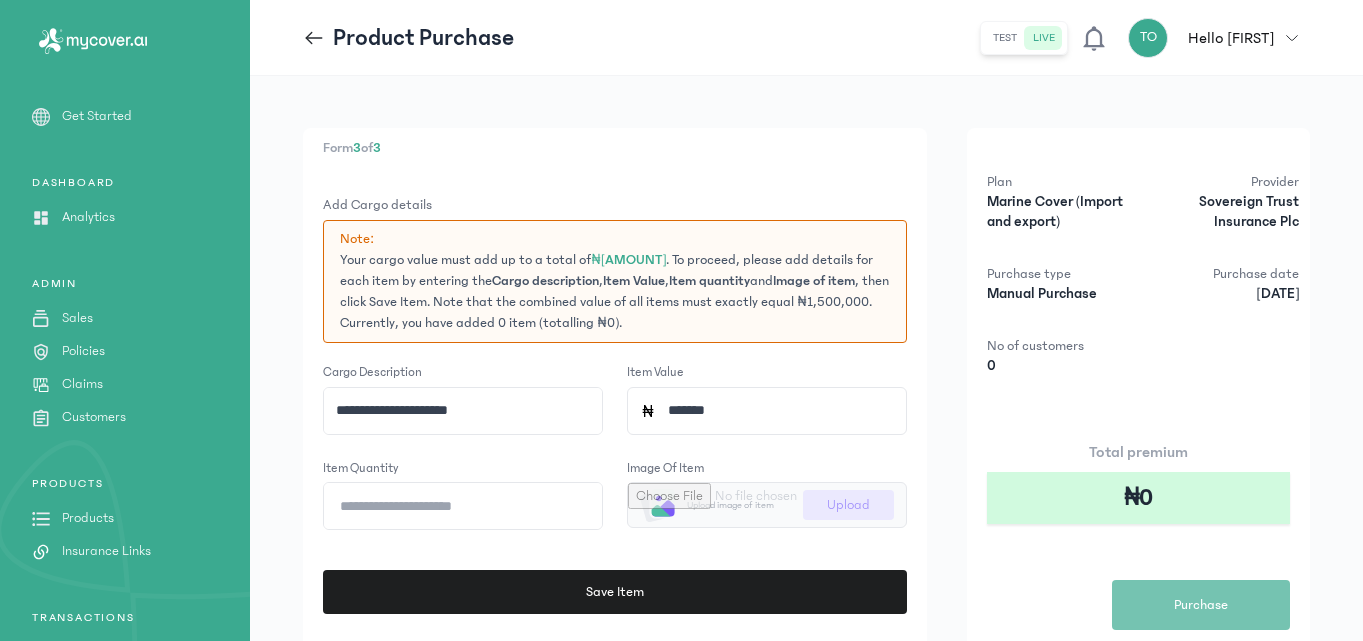 type on "*********" 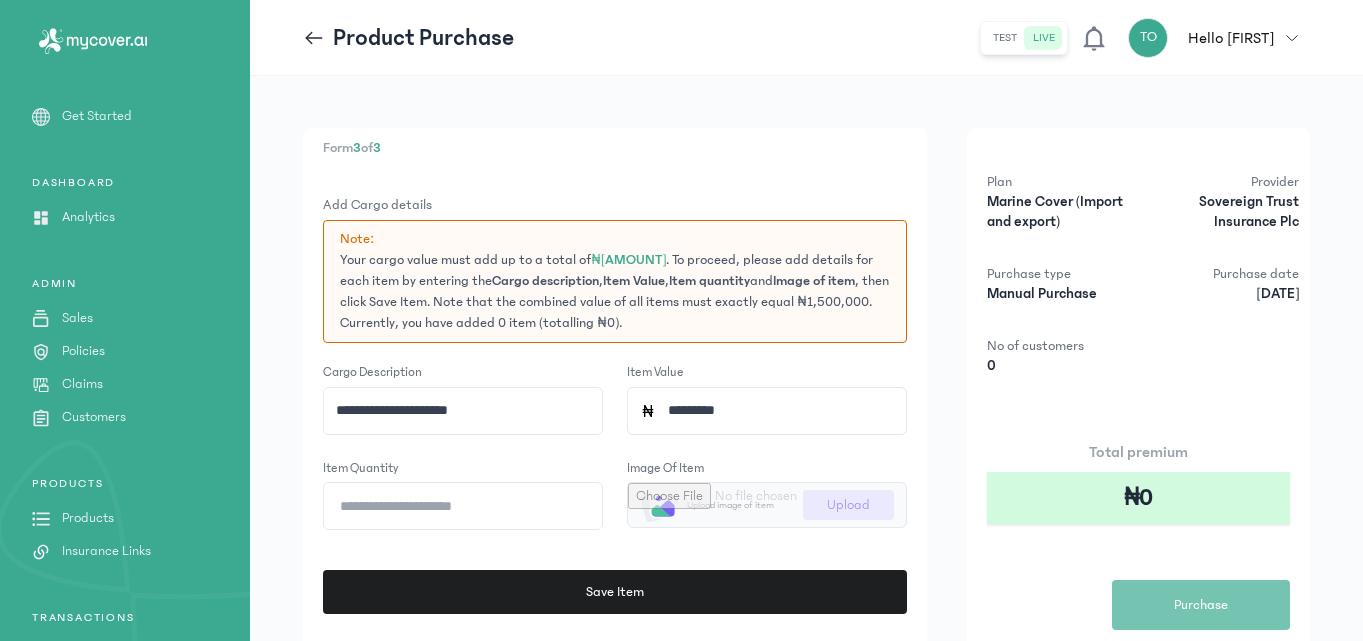 drag, startPoint x: 851, startPoint y: 476, endPoint x: 851, endPoint y: 488, distance: 12 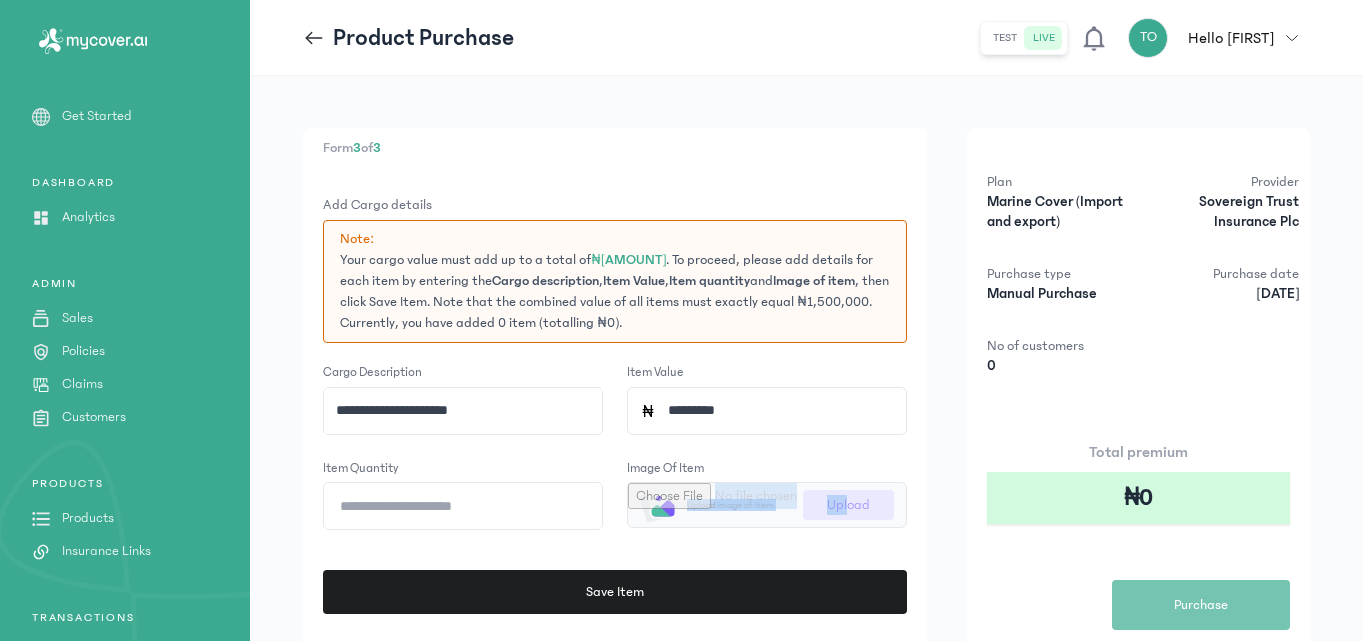 click at bounding box center (767, 505) 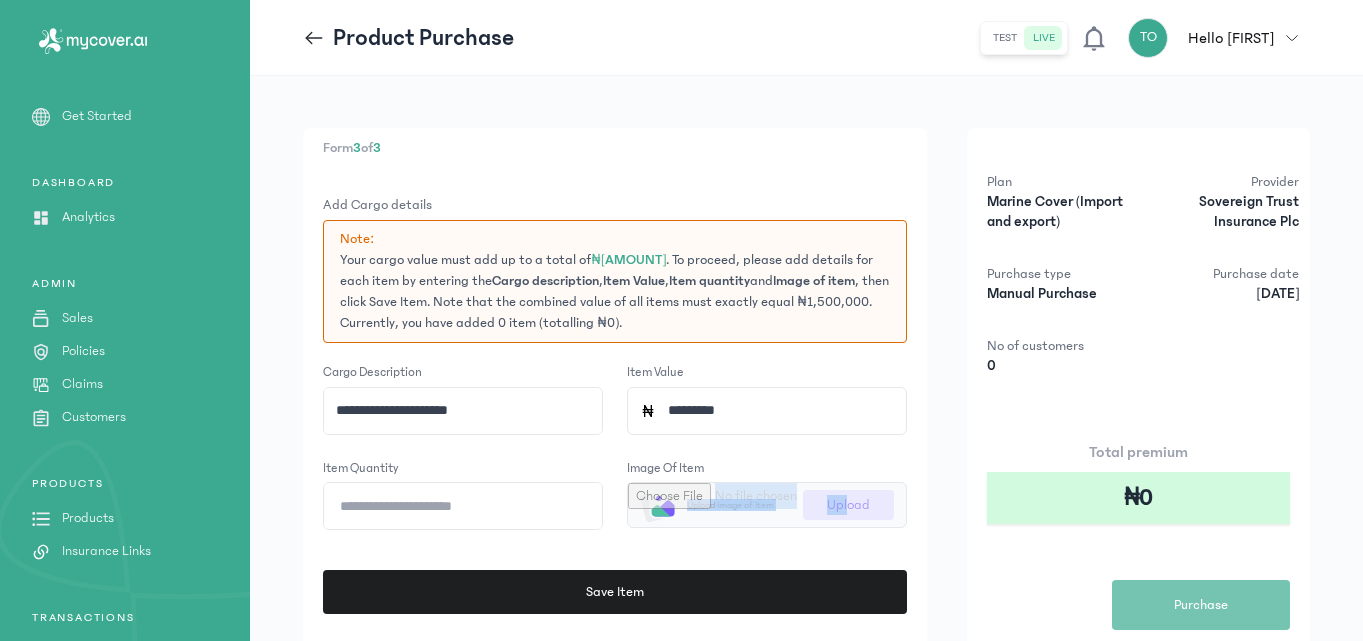 type on "**********" 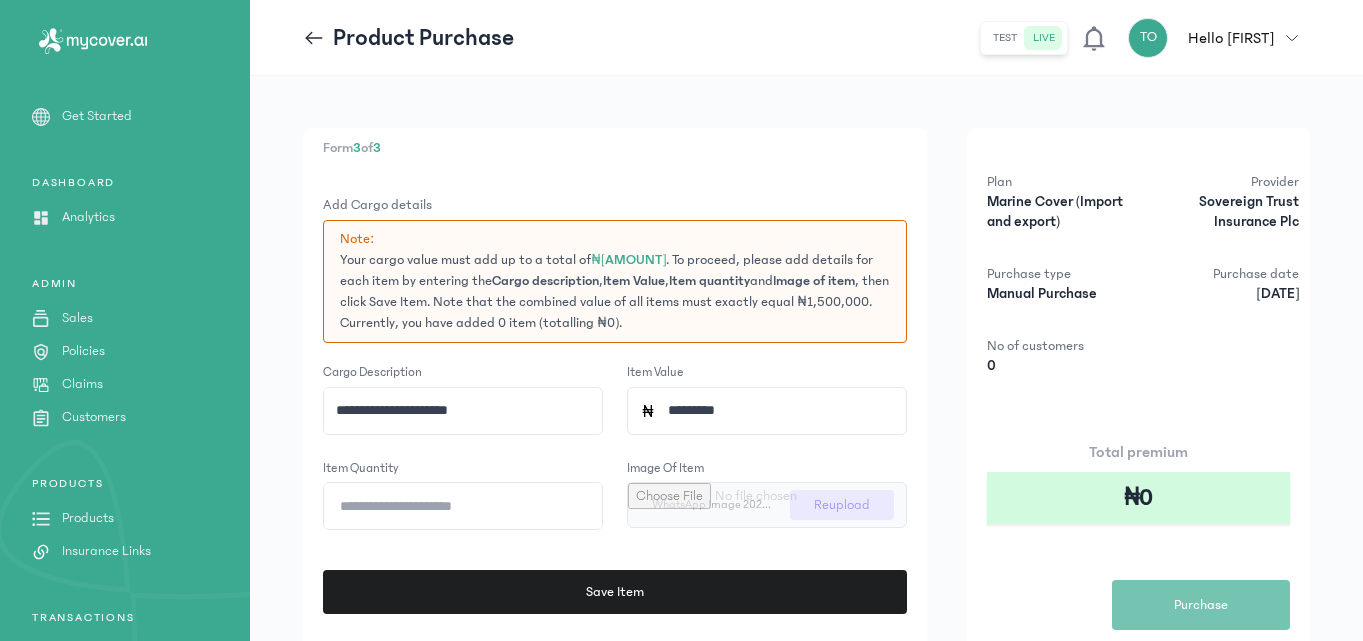 click on "**********" 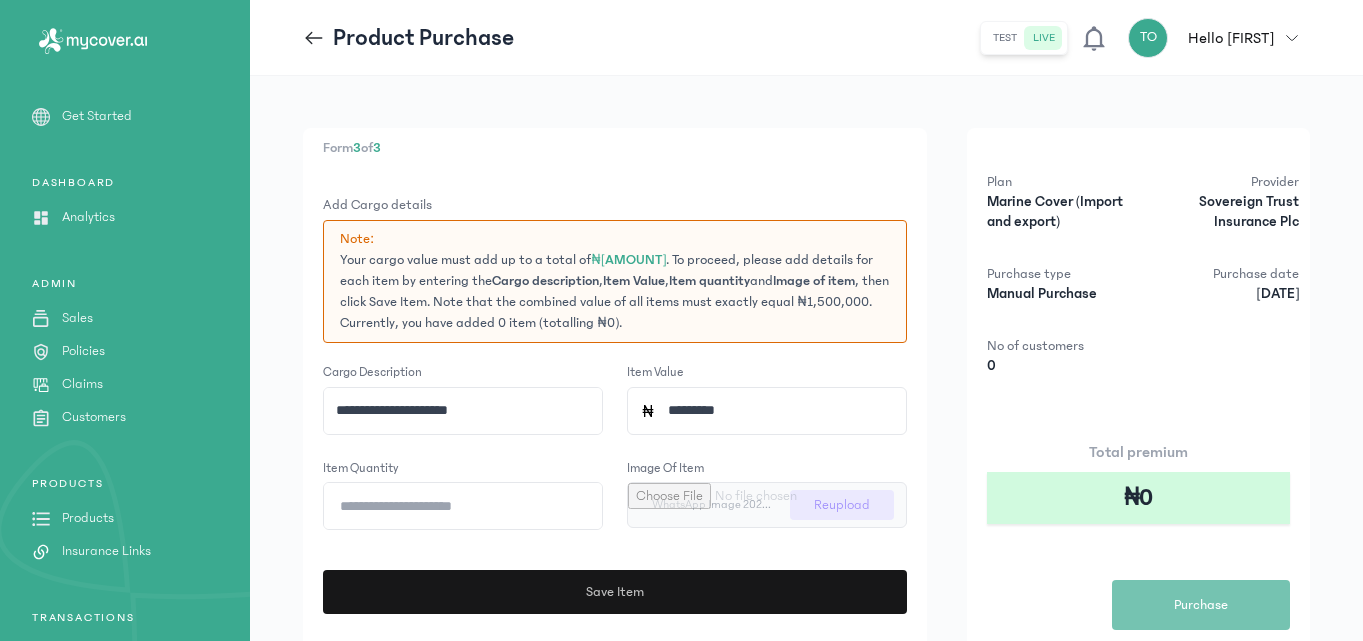 click on "Save Item" at bounding box center (614, 592) 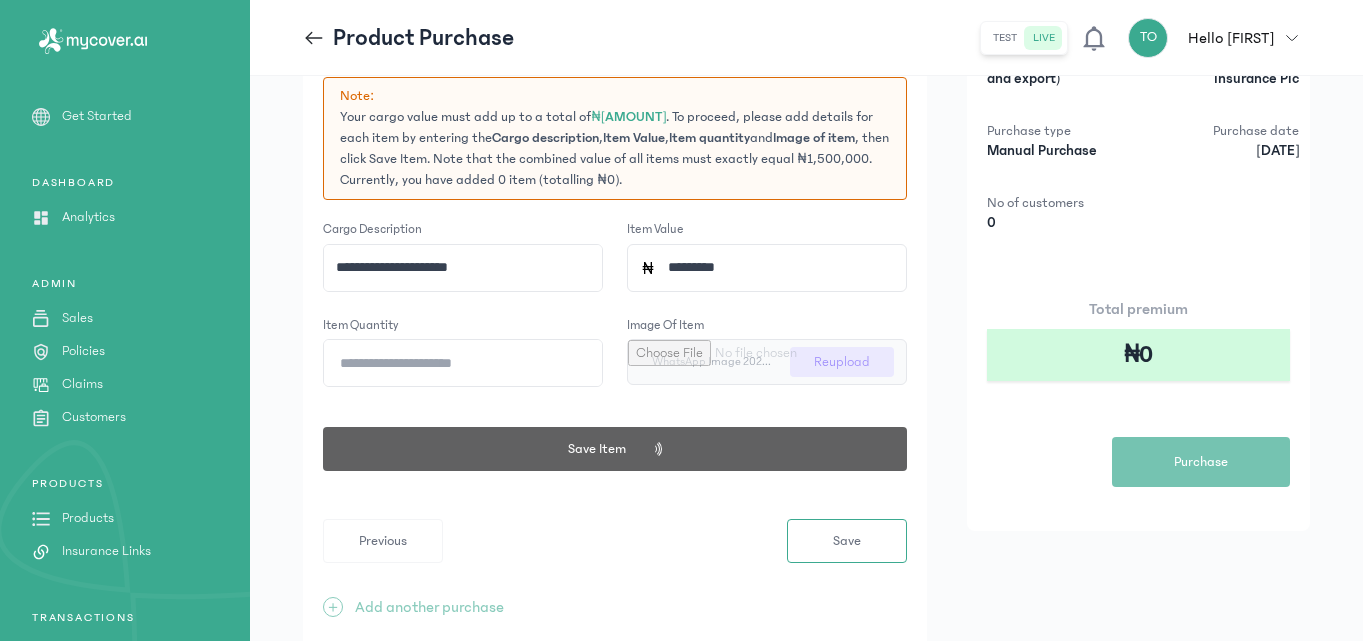 scroll, scrollTop: 221, scrollLeft: 0, axis: vertical 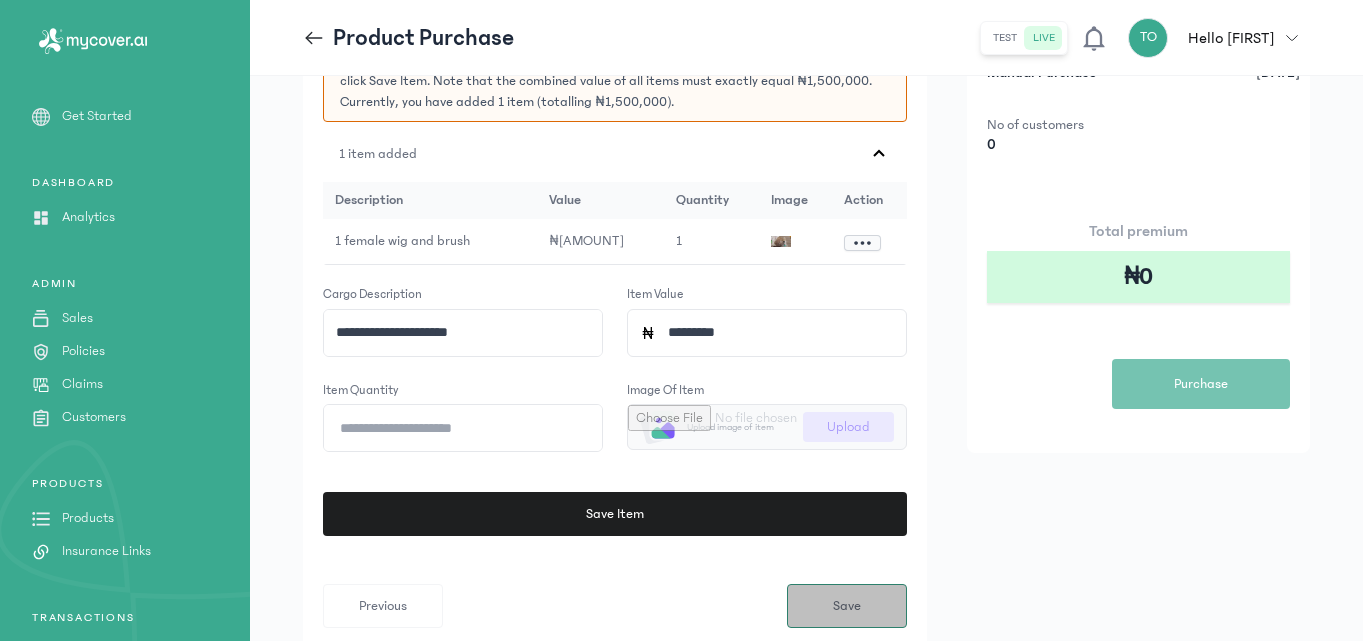 click on "Save" at bounding box center (847, 606) 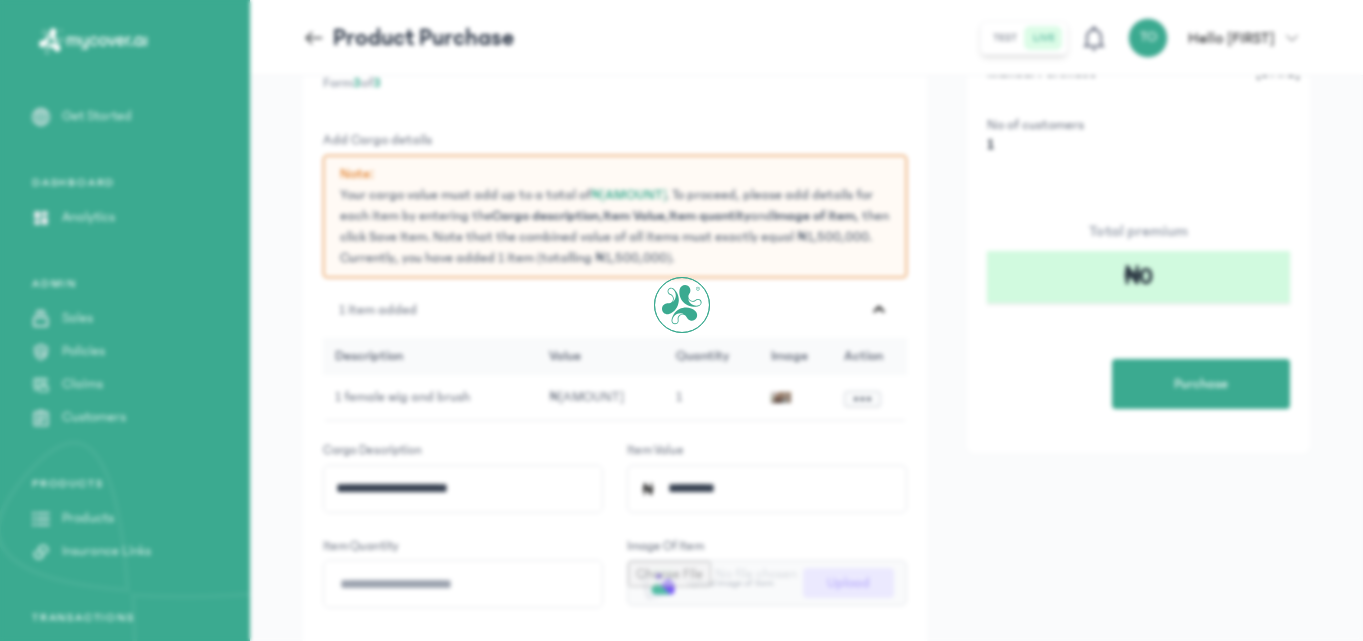 scroll, scrollTop: 0, scrollLeft: 0, axis: both 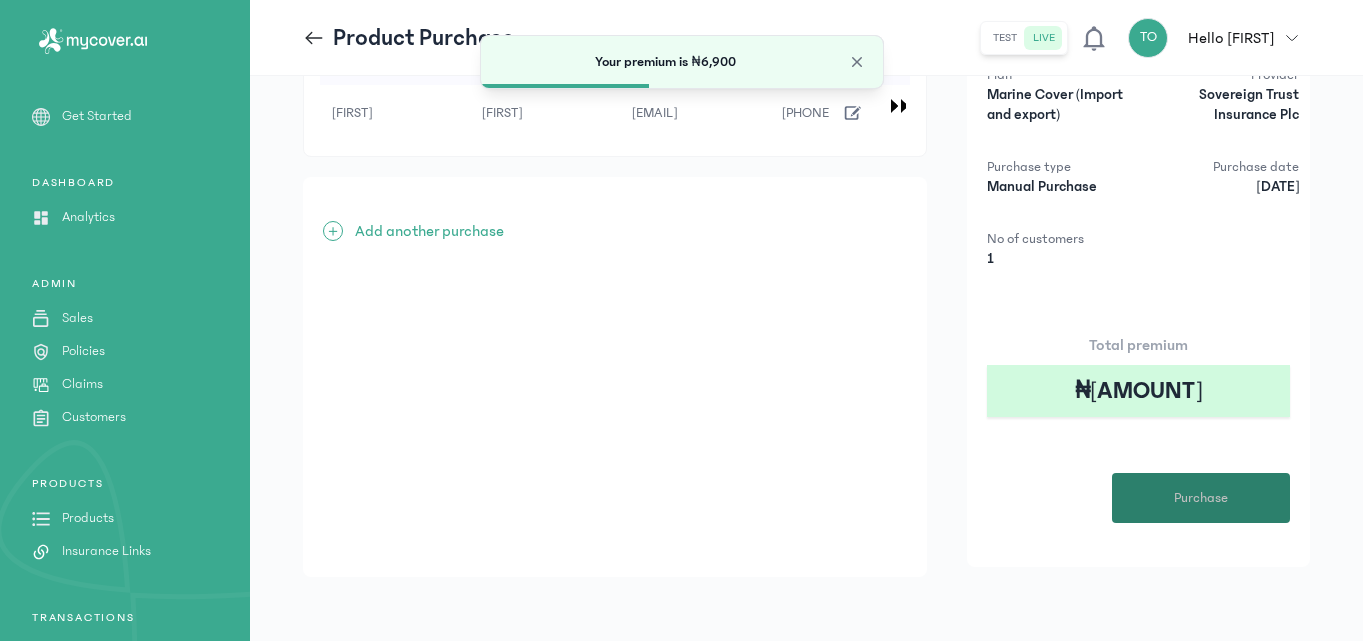 click on "Purchase" at bounding box center [1201, 498] 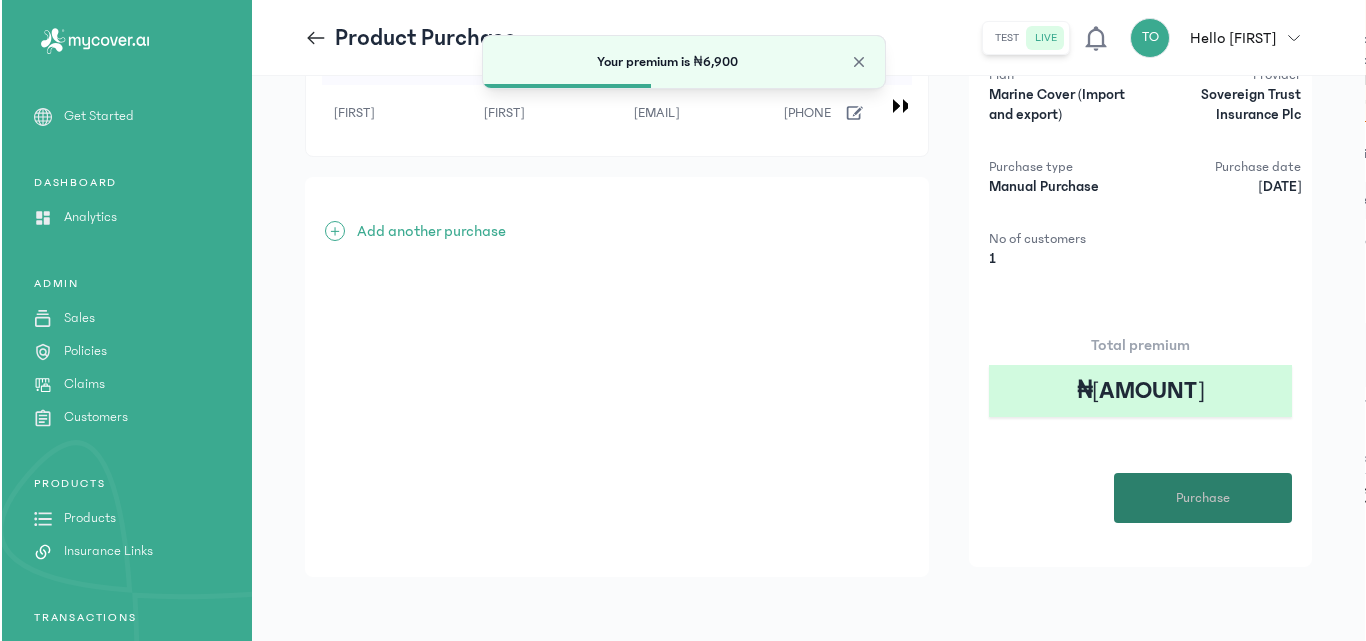 scroll, scrollTop: 0, scrollLeft: 0, axis: both 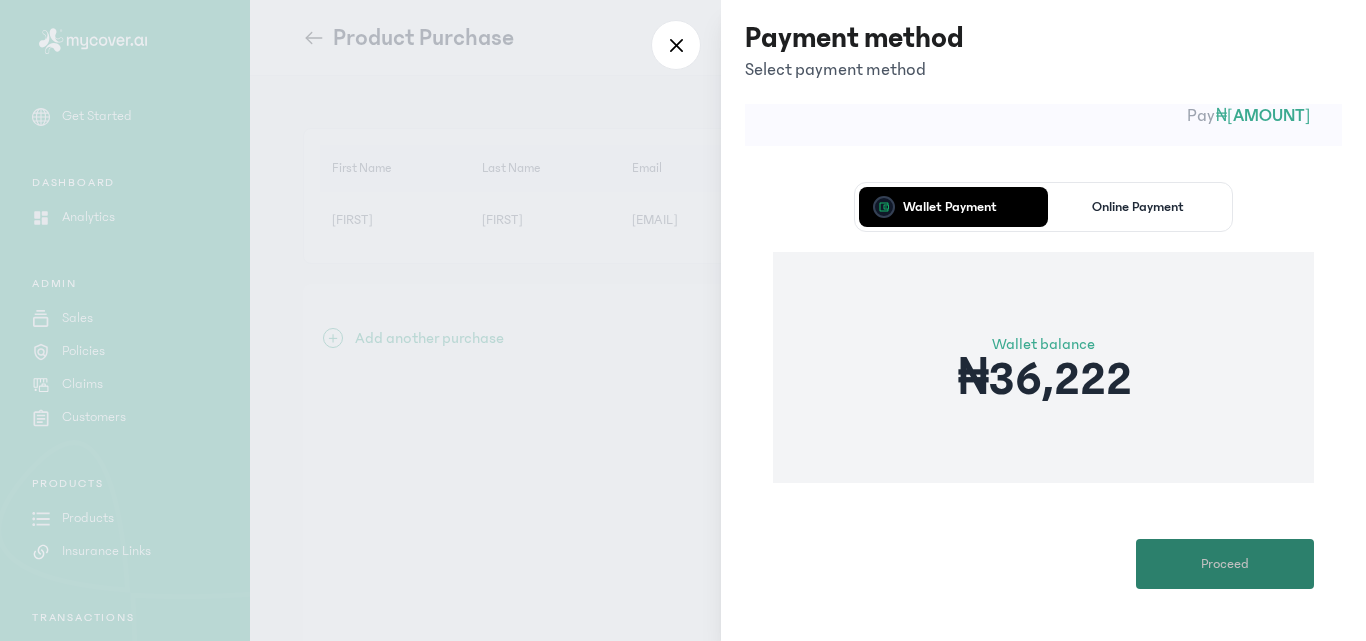 click on "Proceed" at bounding box center (1225, 564) 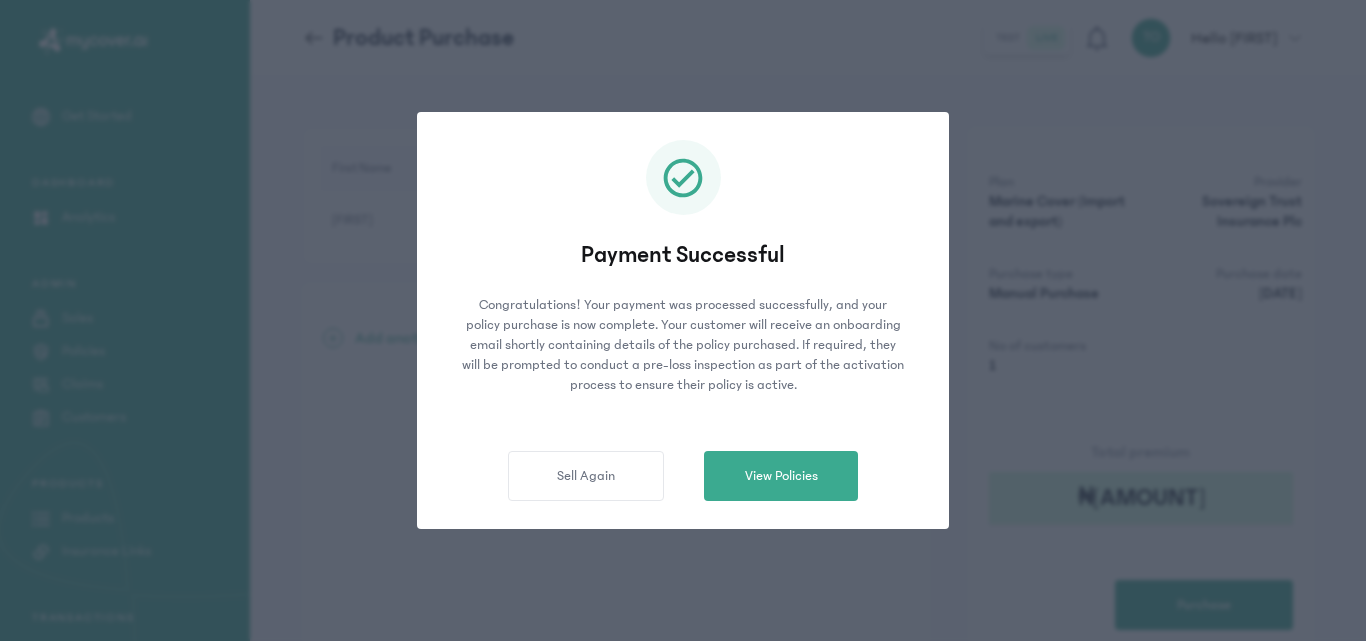 click on "Payment Successful Congratulations! Your payment was processed successfully, and your policy purchase is now complete.
Your customer will receive an onboarding email shortly containing details of the policy purchased. If required, they will be prompted to conduct a pre-loss inspection as part of the activation process to ensure their policy is active.  Sell Again   View Policies" 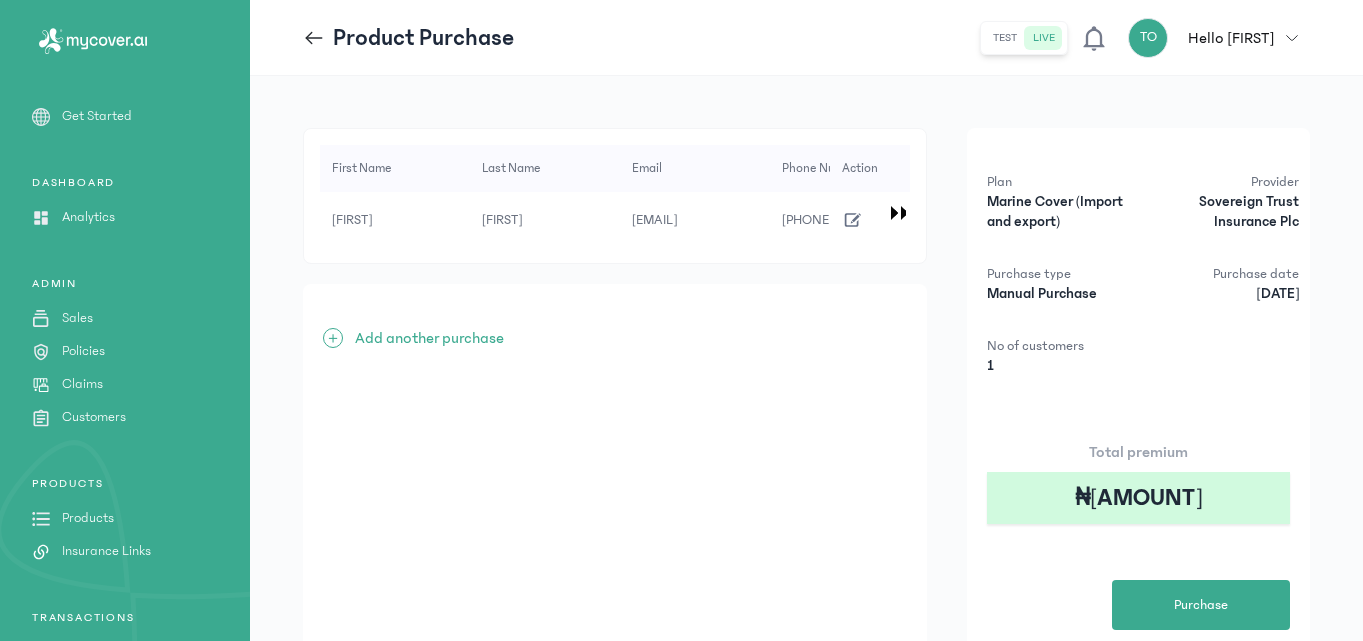 click on "Products" at bounding box center (88, 518) 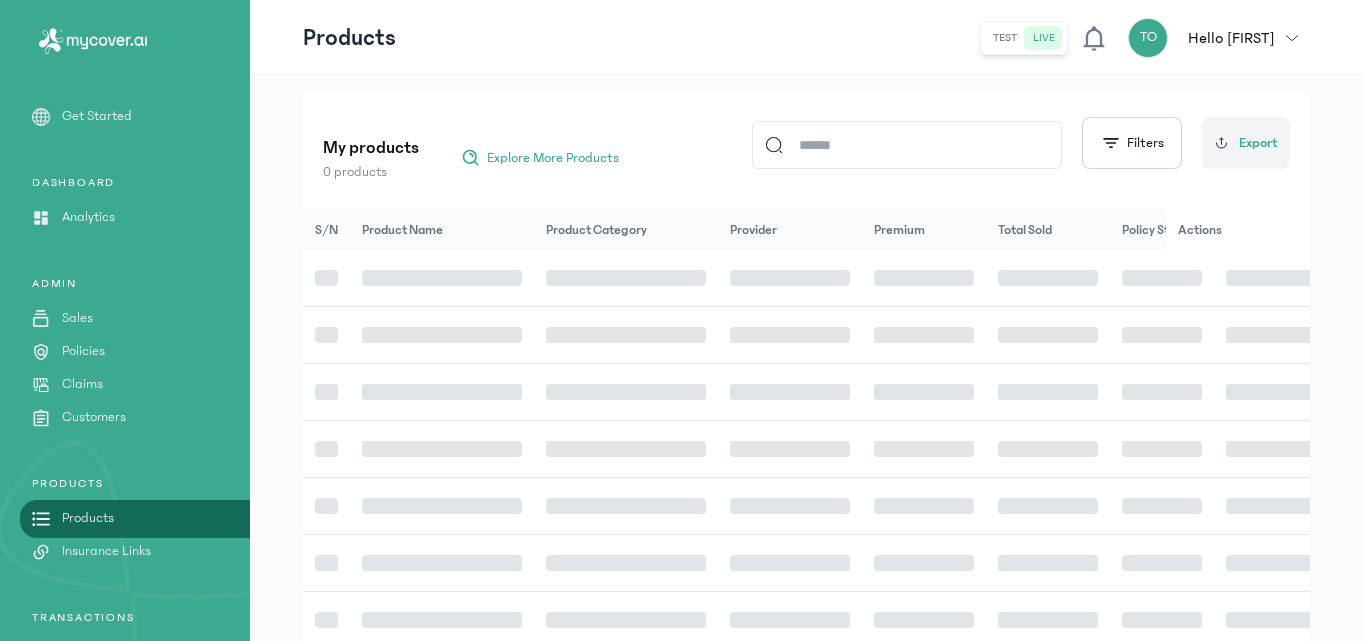 scroll, scrollTop: 221, scrollLeft: 0, axis: vertical 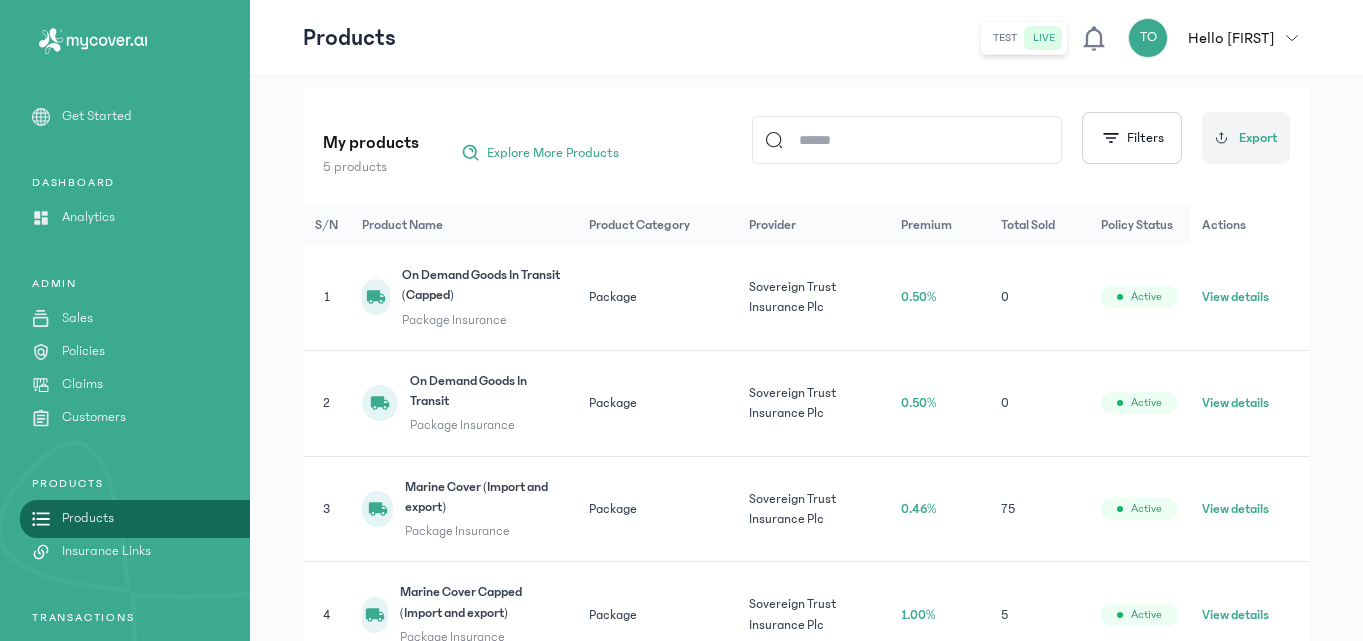 click on "View details" 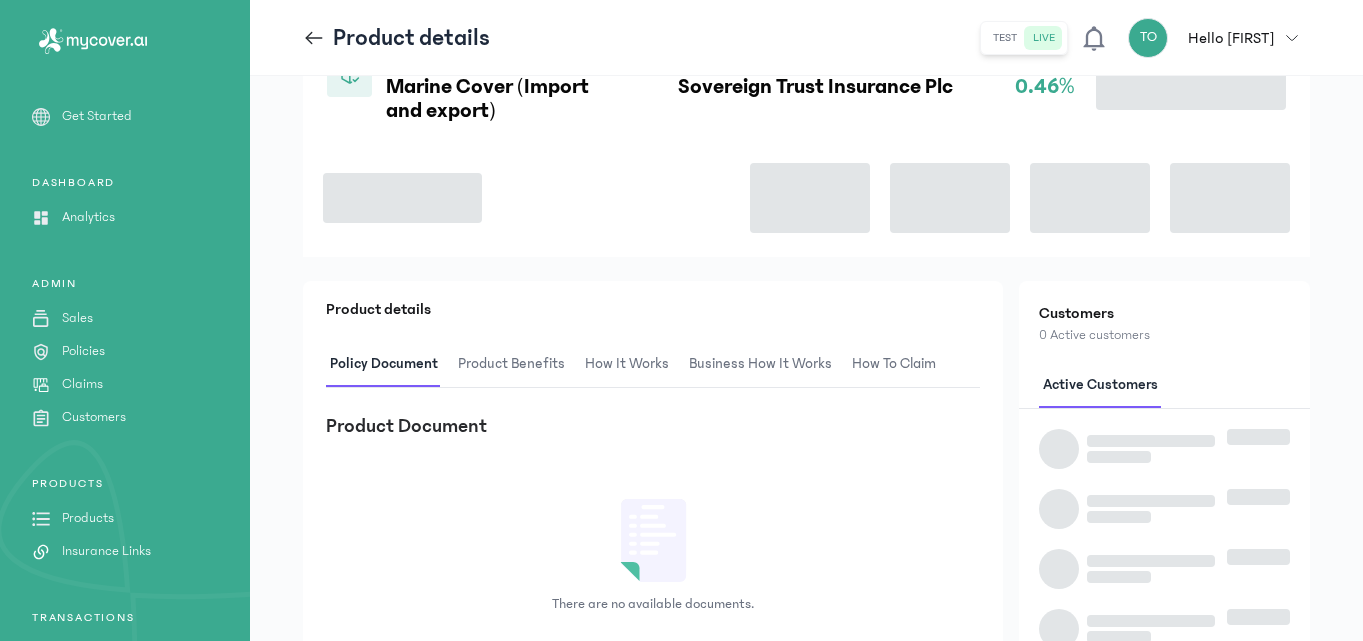 scroll, scrollTop: 0, scrollLeft: 0, axis: both 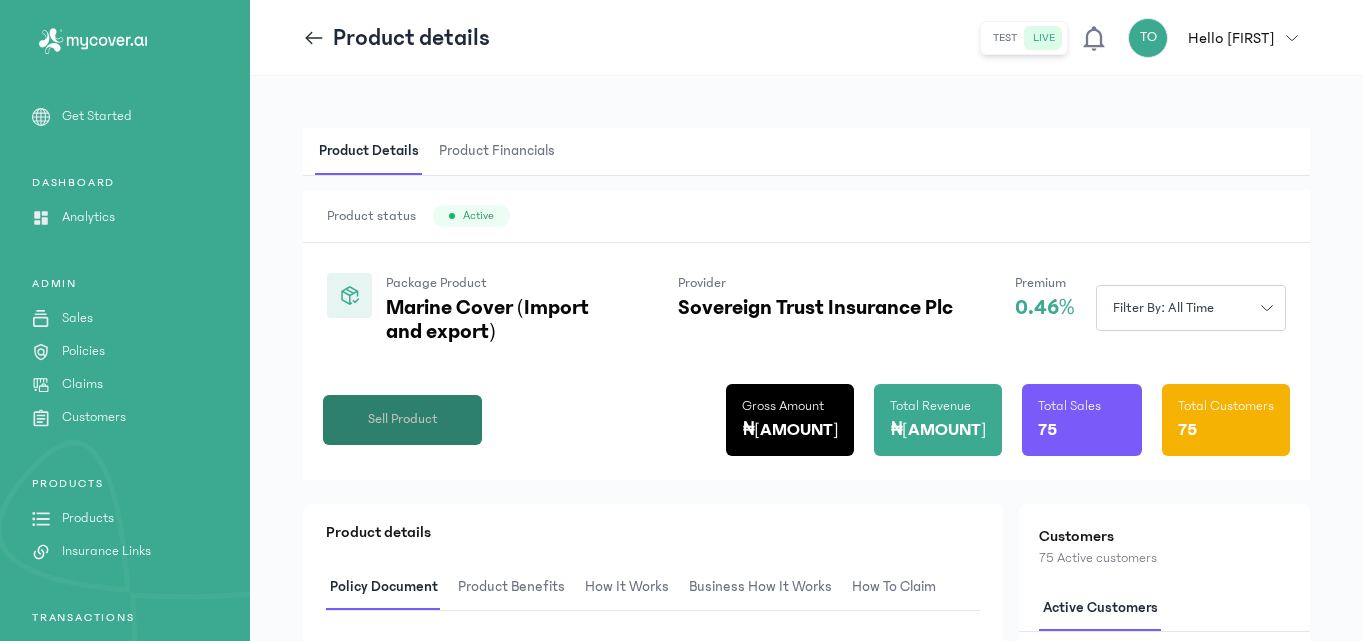 click on "Sell Product" 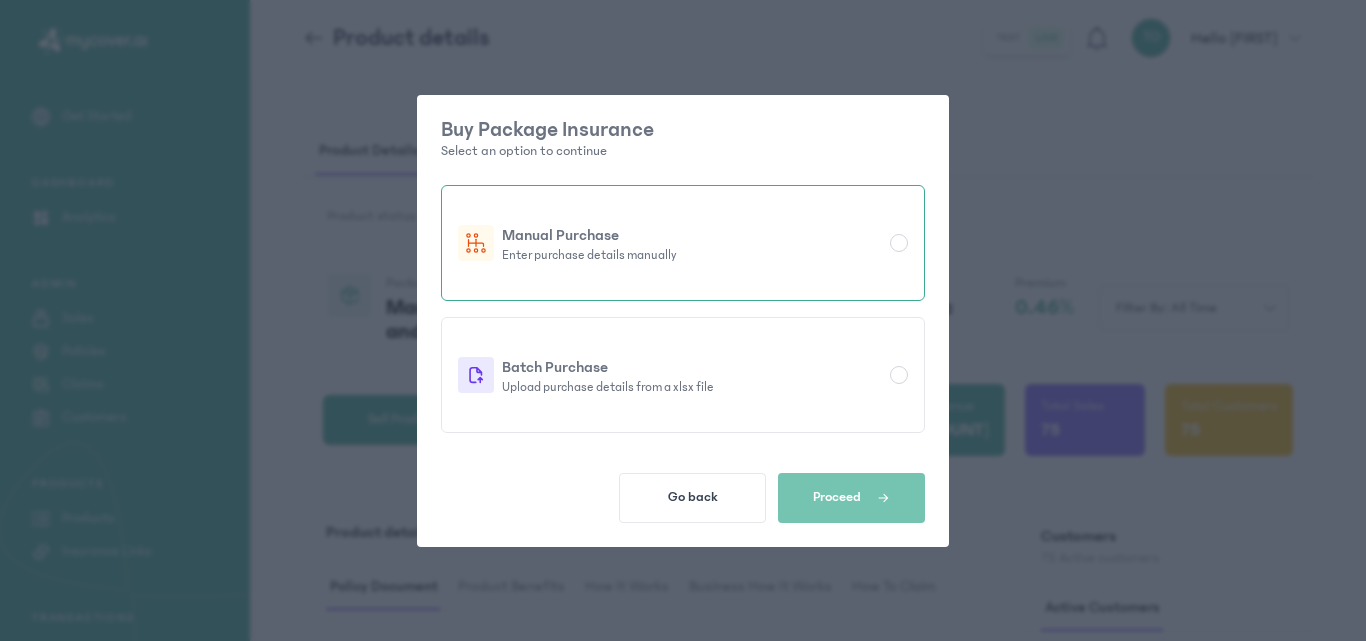 click on "Manual Purchase Enter purchase details manually" at bounding box center [683, 243] 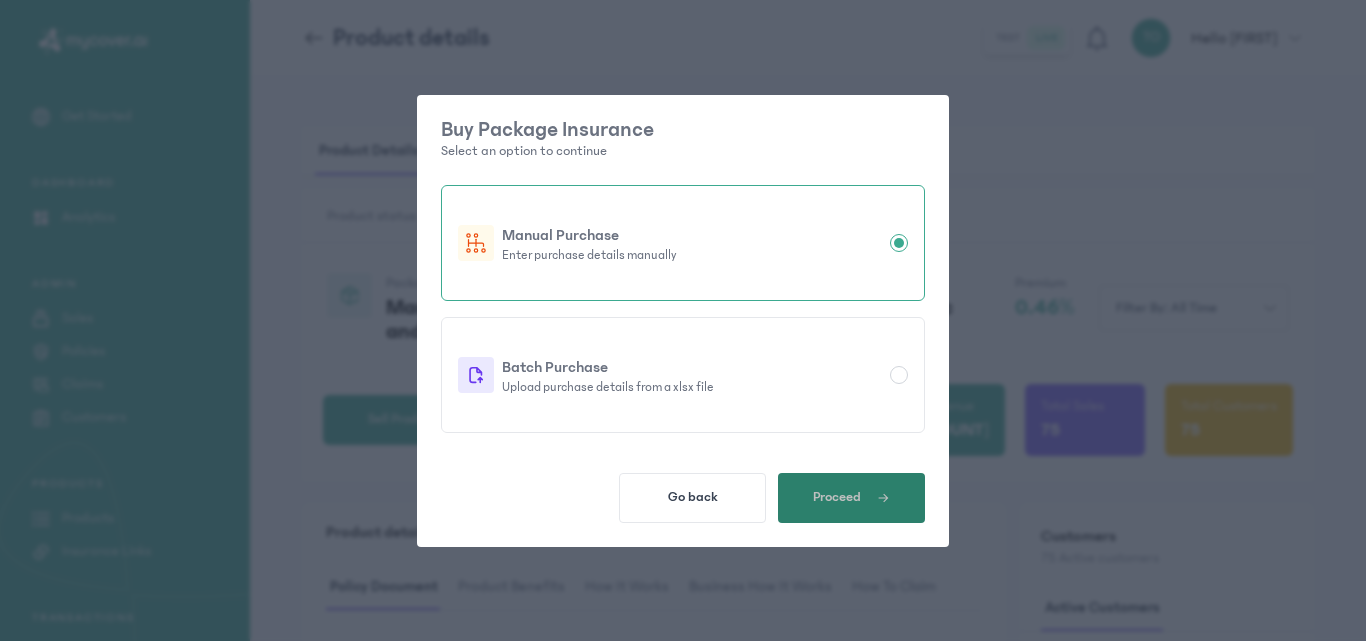 click on "Proceed" at bounding box center [851, 498] 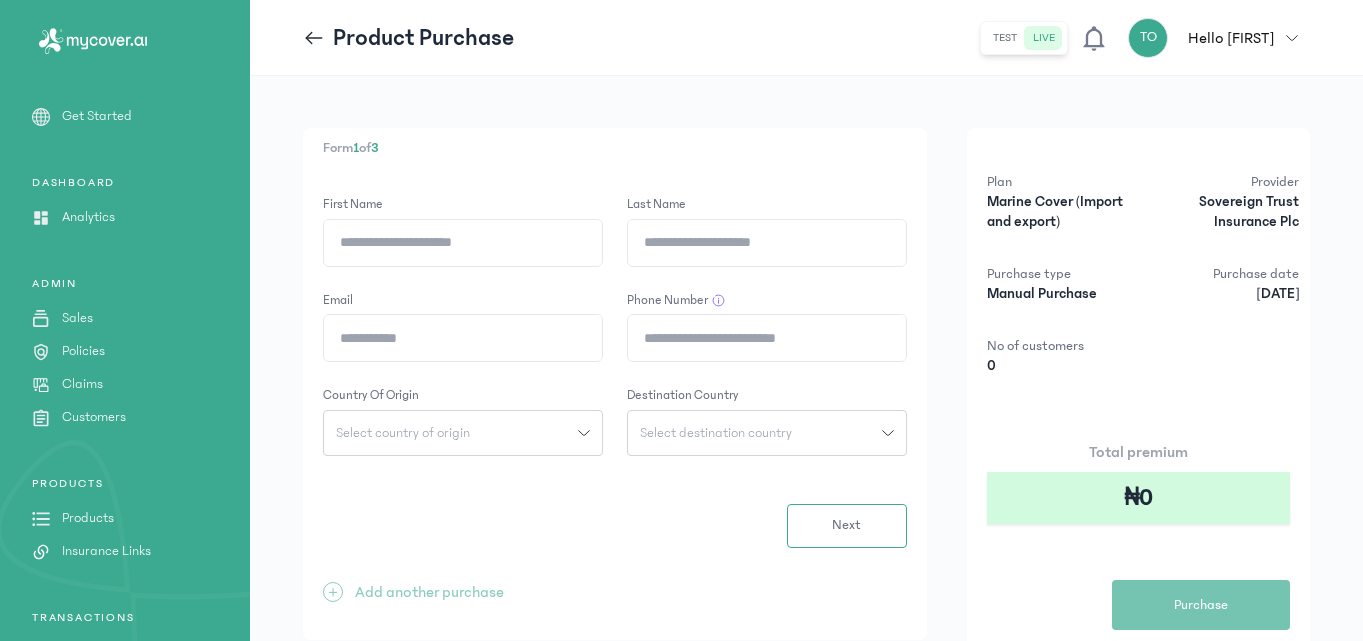 click on "First Name" 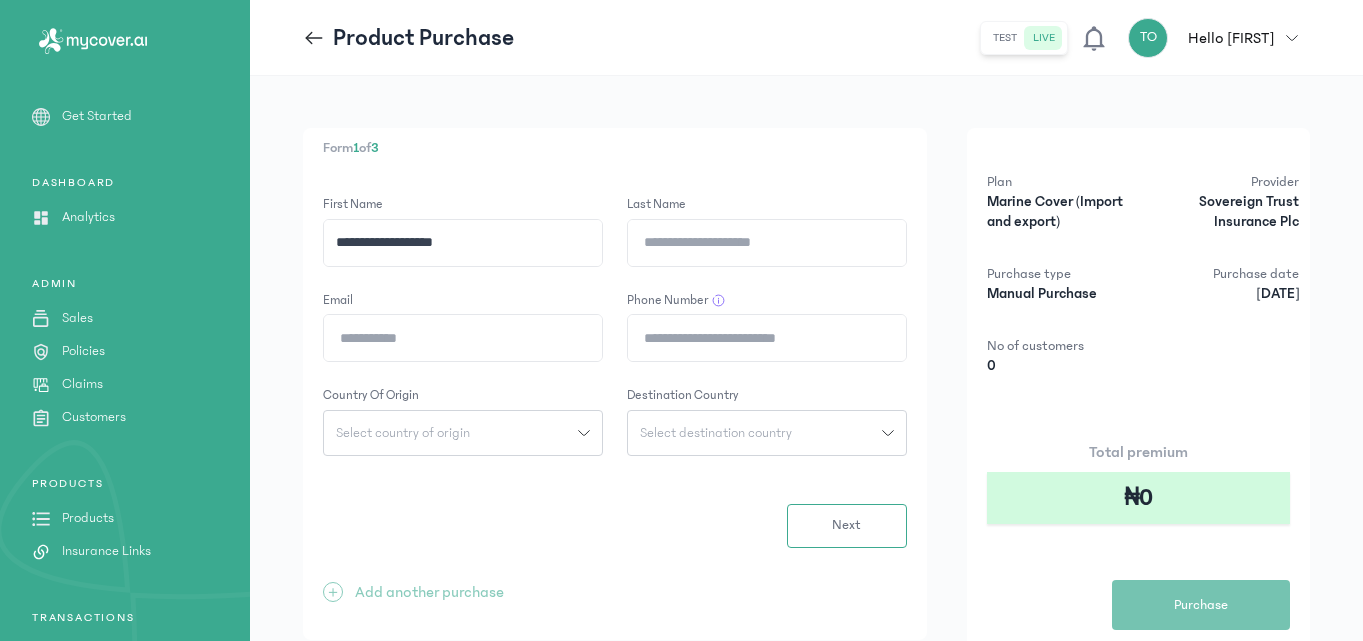 drag, startPoint x: 436, startPoint y: 243, endPoint x: 384, endPoint y: 239, distance: 52.153618 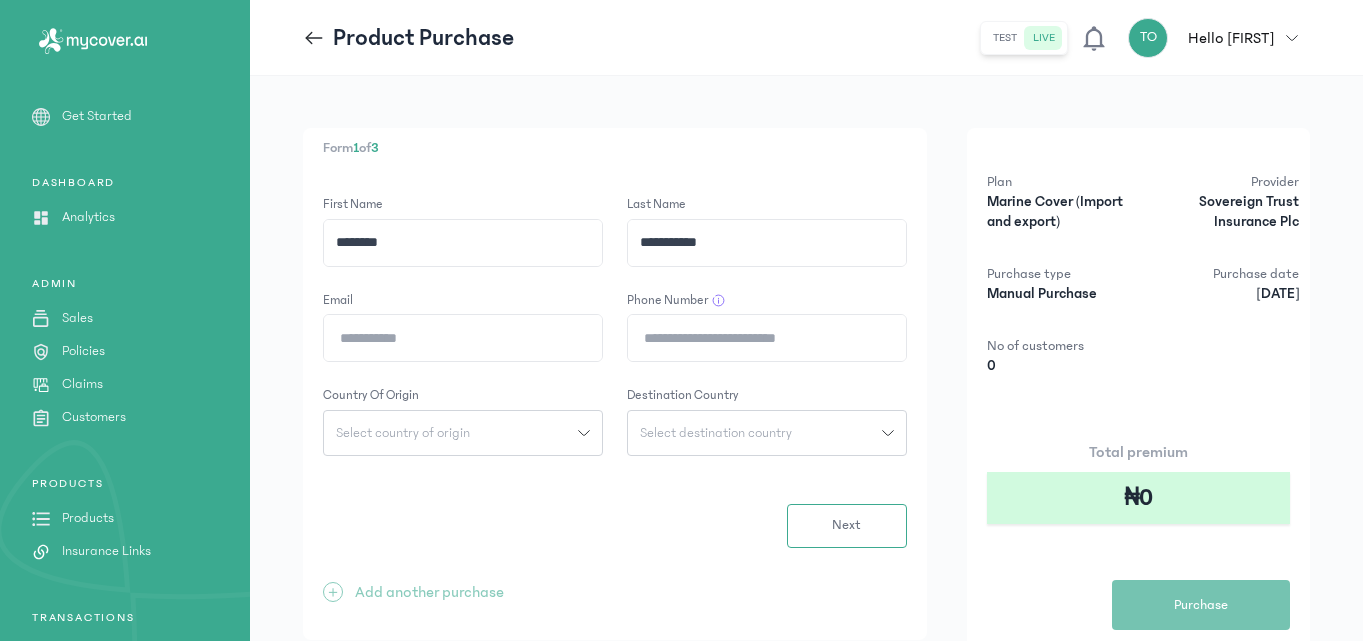 click on "********" 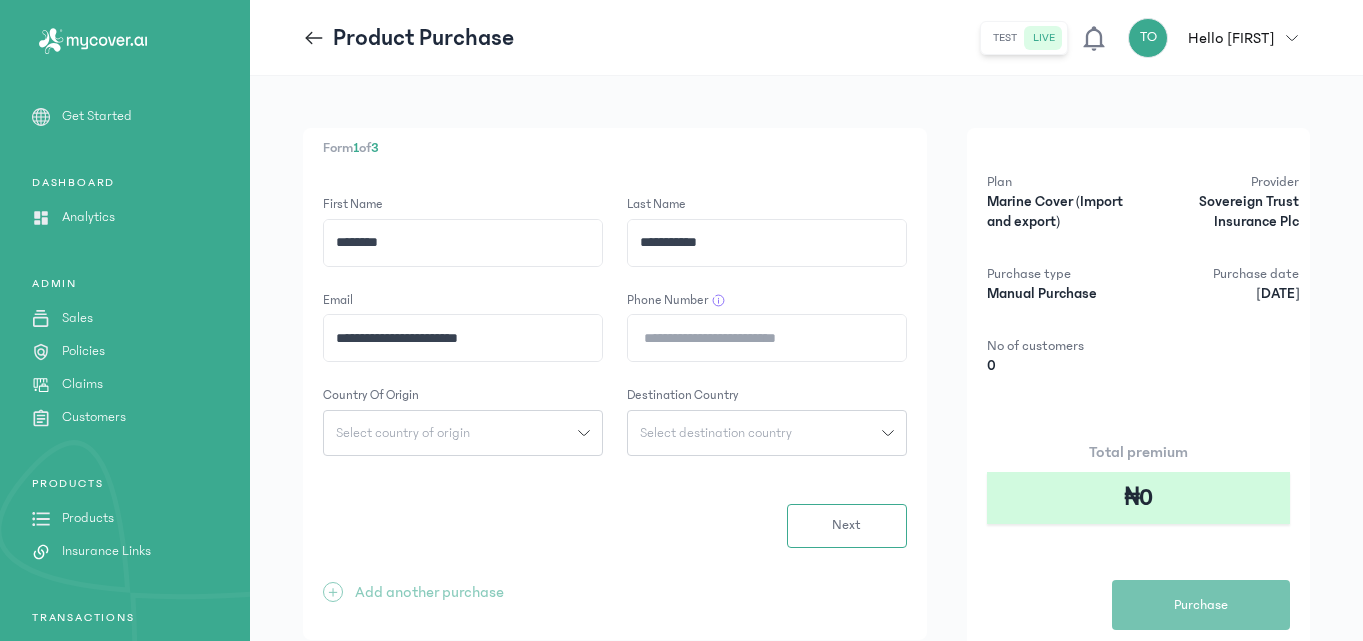 type on "**********" 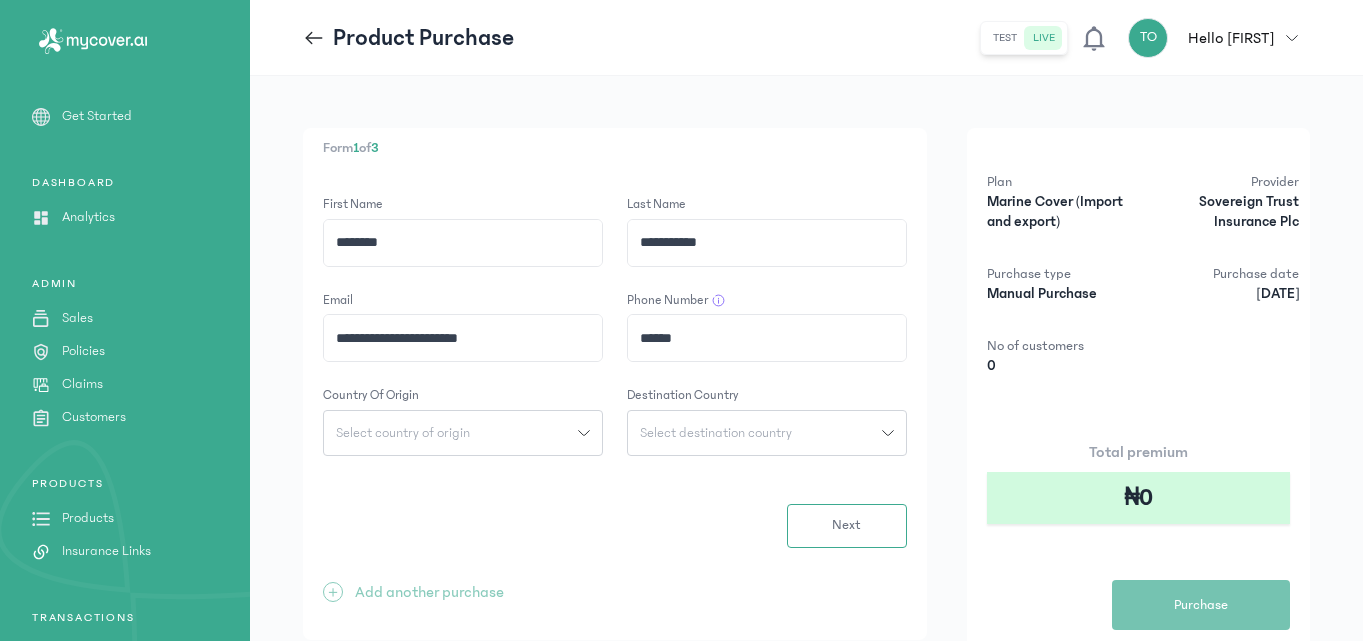 type on "**********" 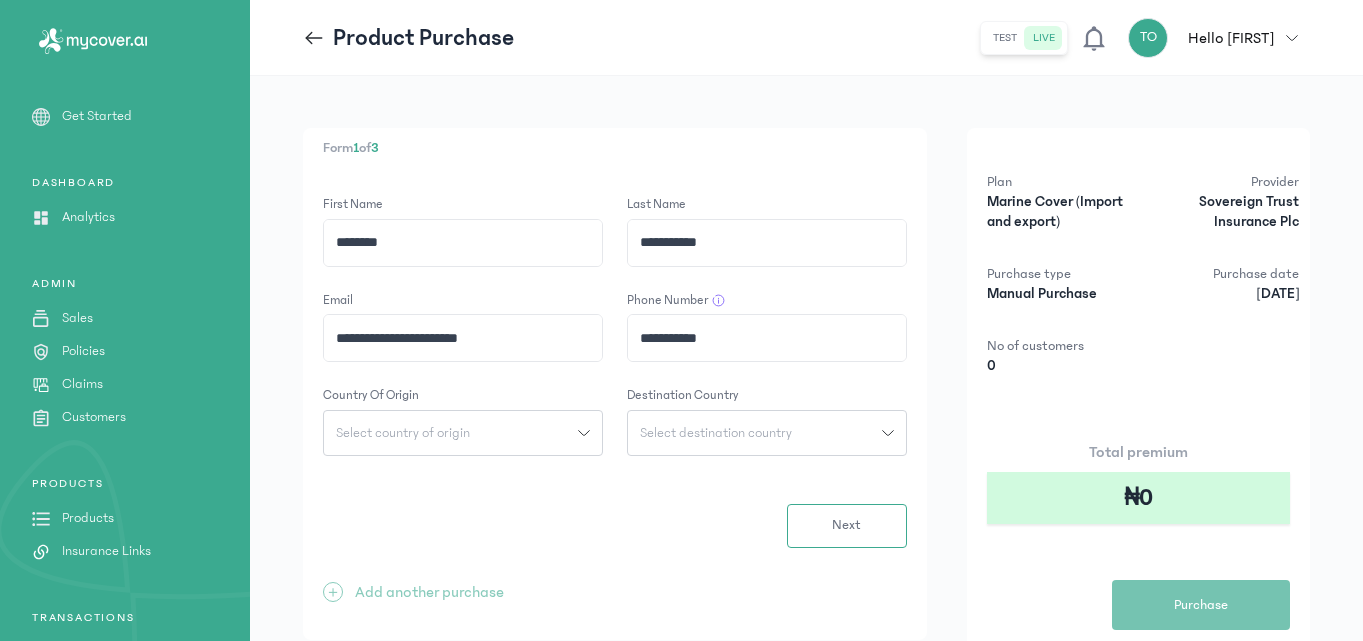 click on "Select country of origin" 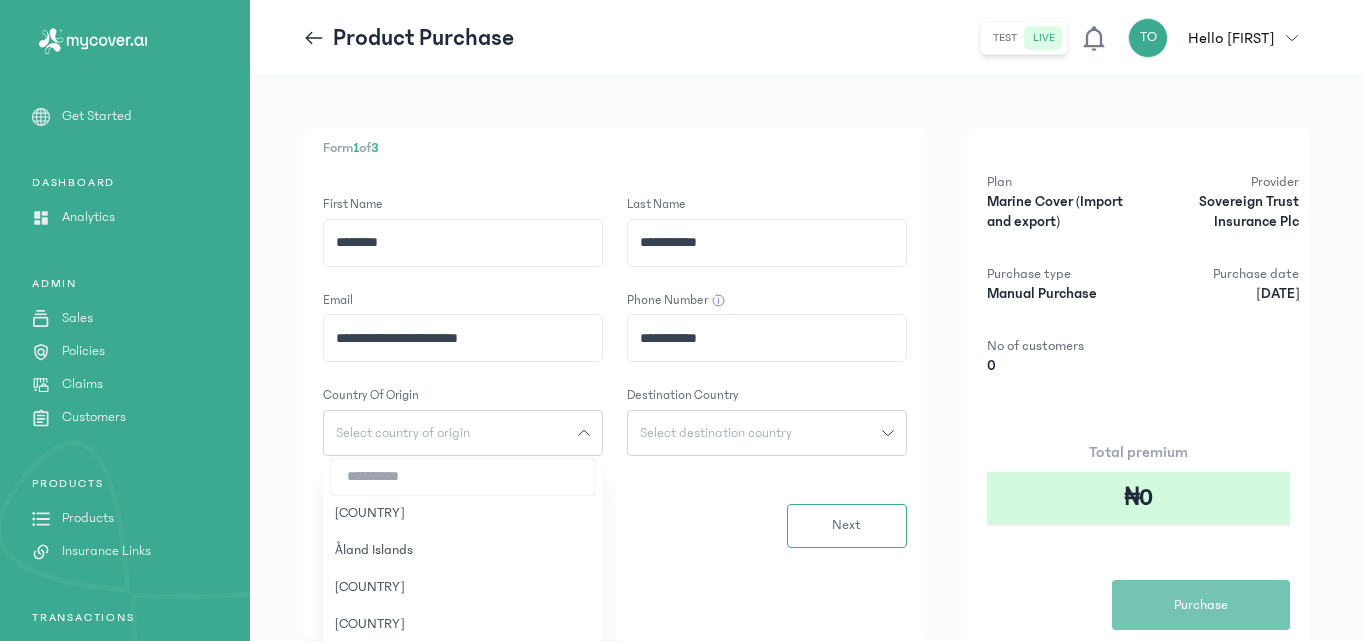 click at bounding box center [463, 477] 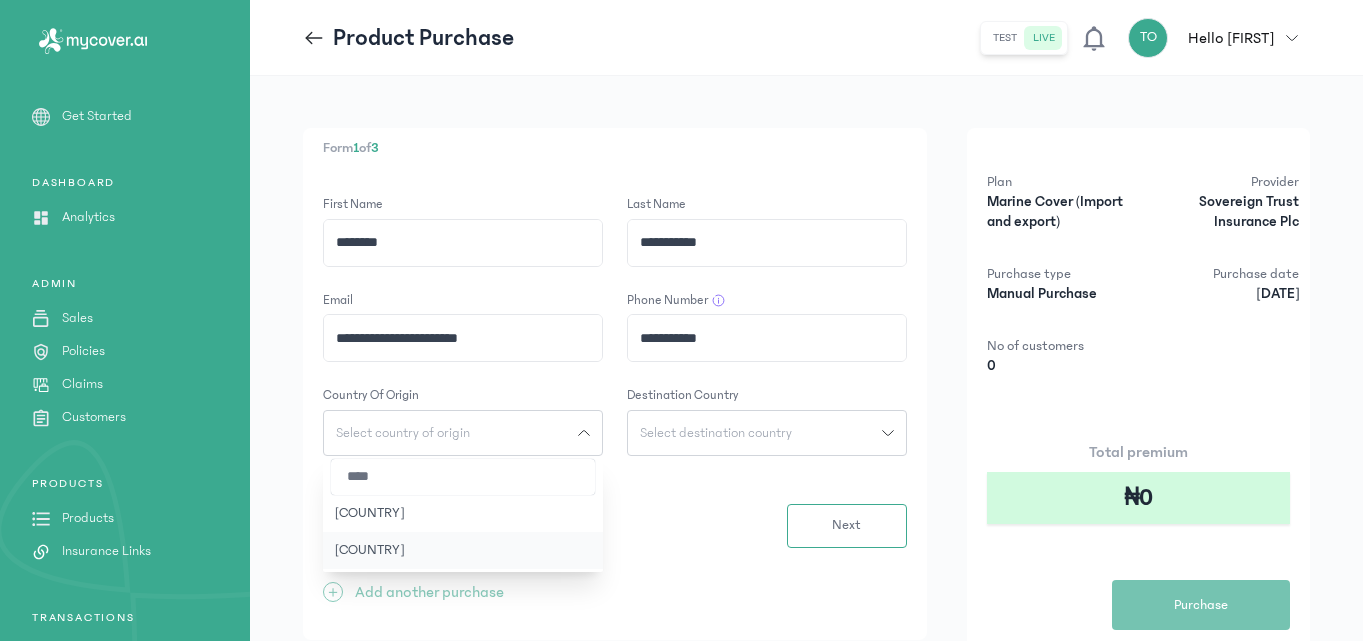 type on "****" 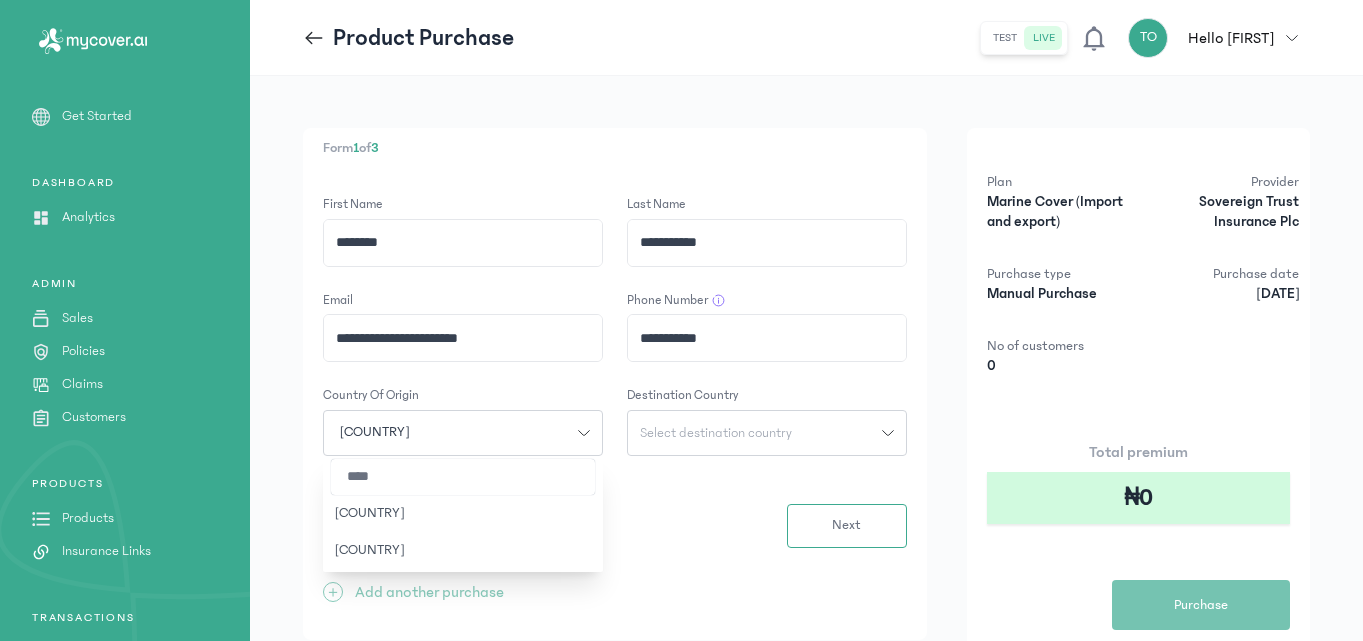 click on "Select destination country" 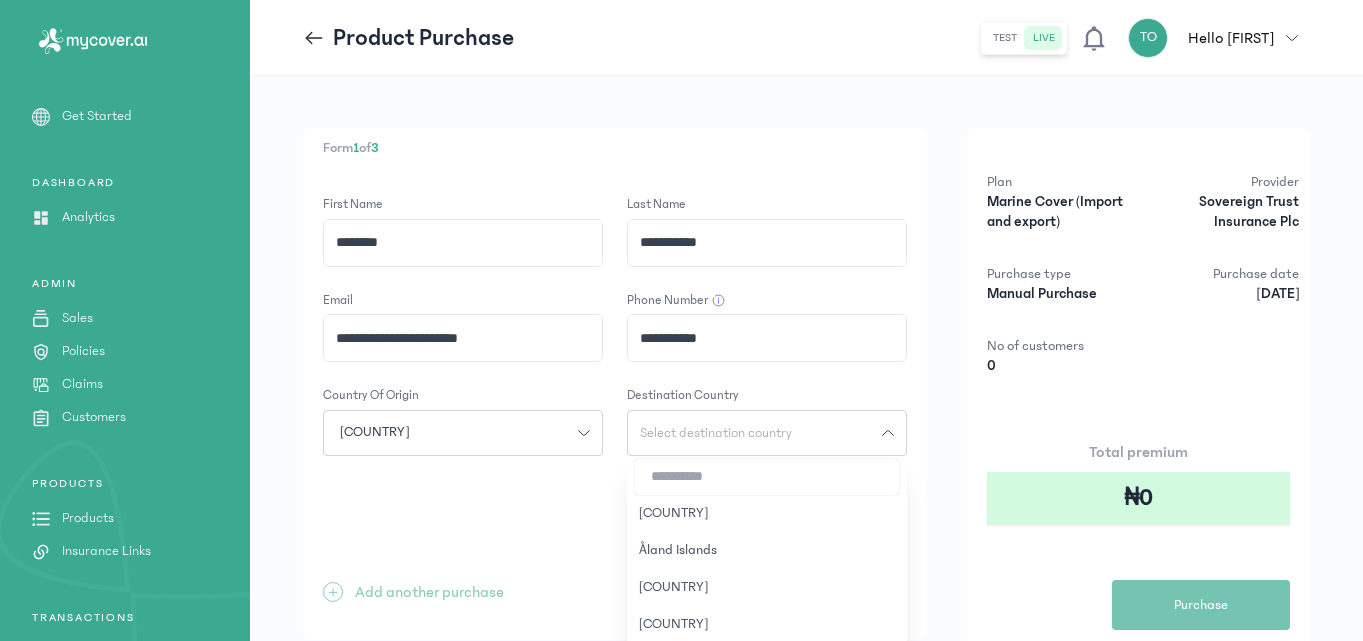 click at bounding box center (767, 477) 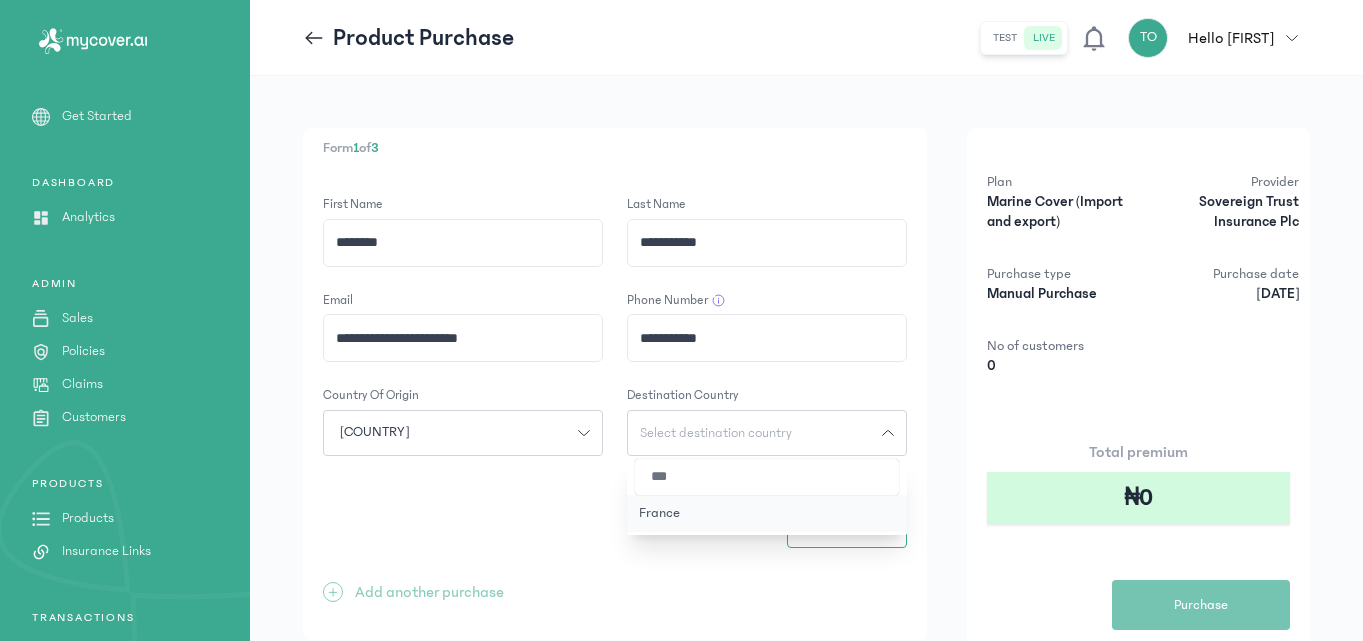 type on "***" 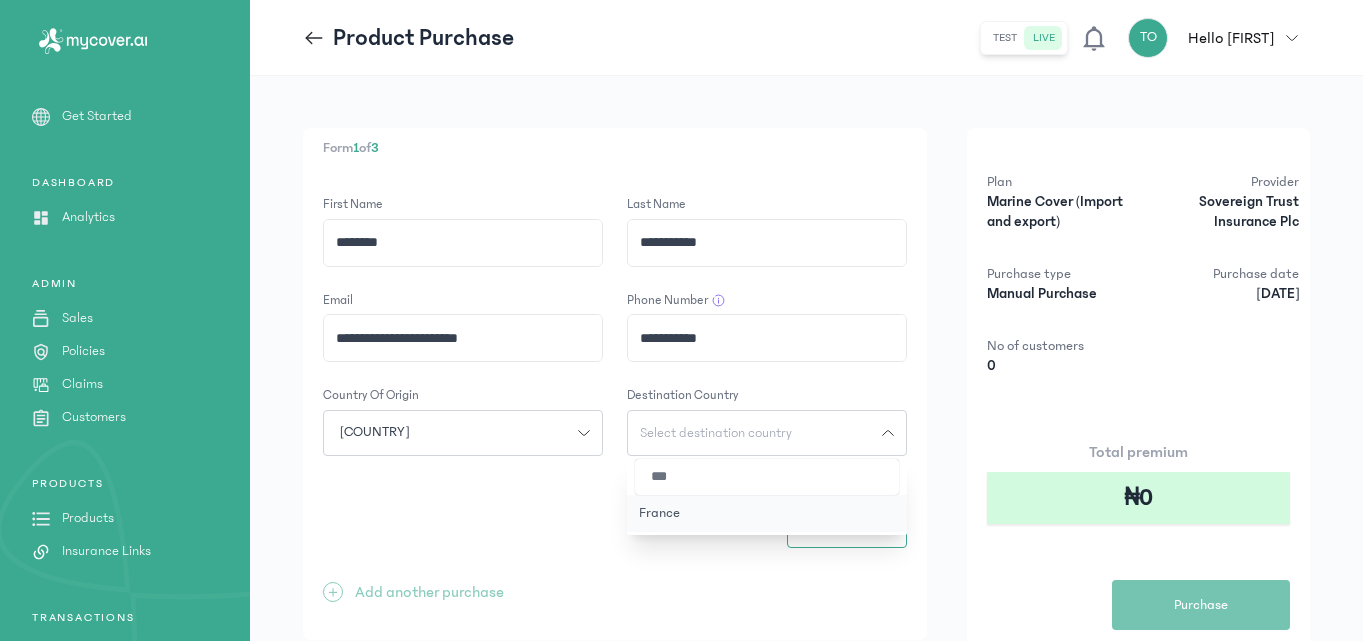 click on "France" 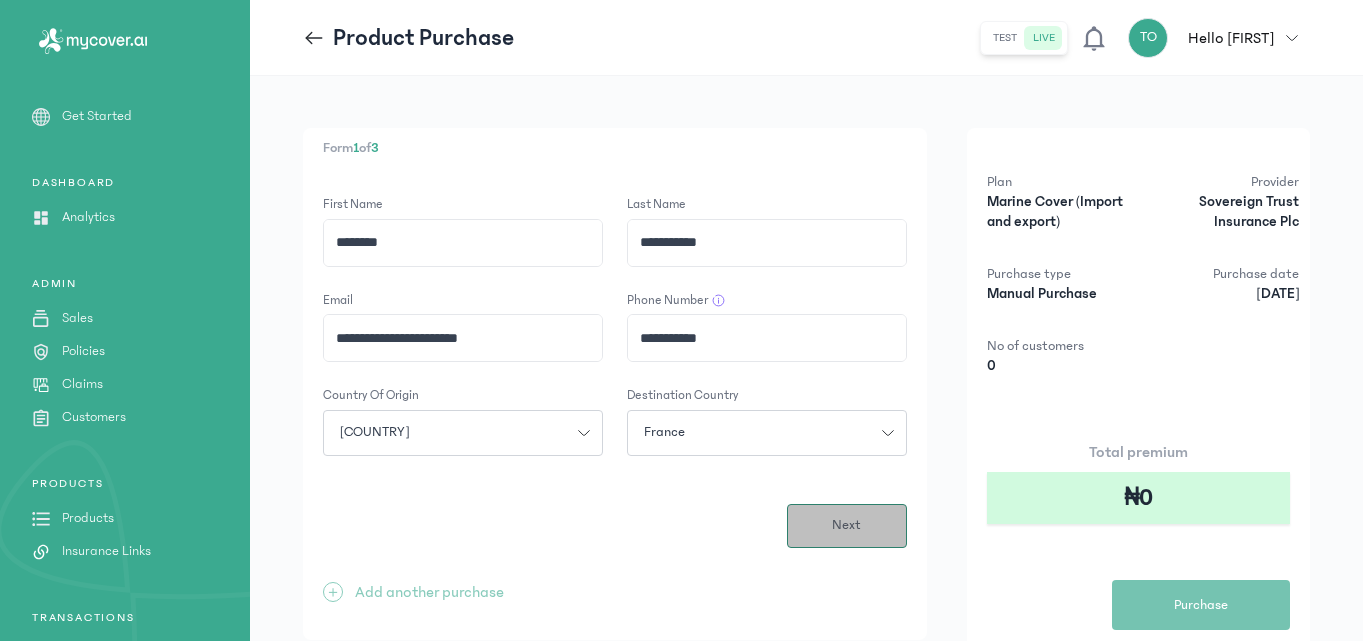 click on "Next" at bounding box center (847, 526) 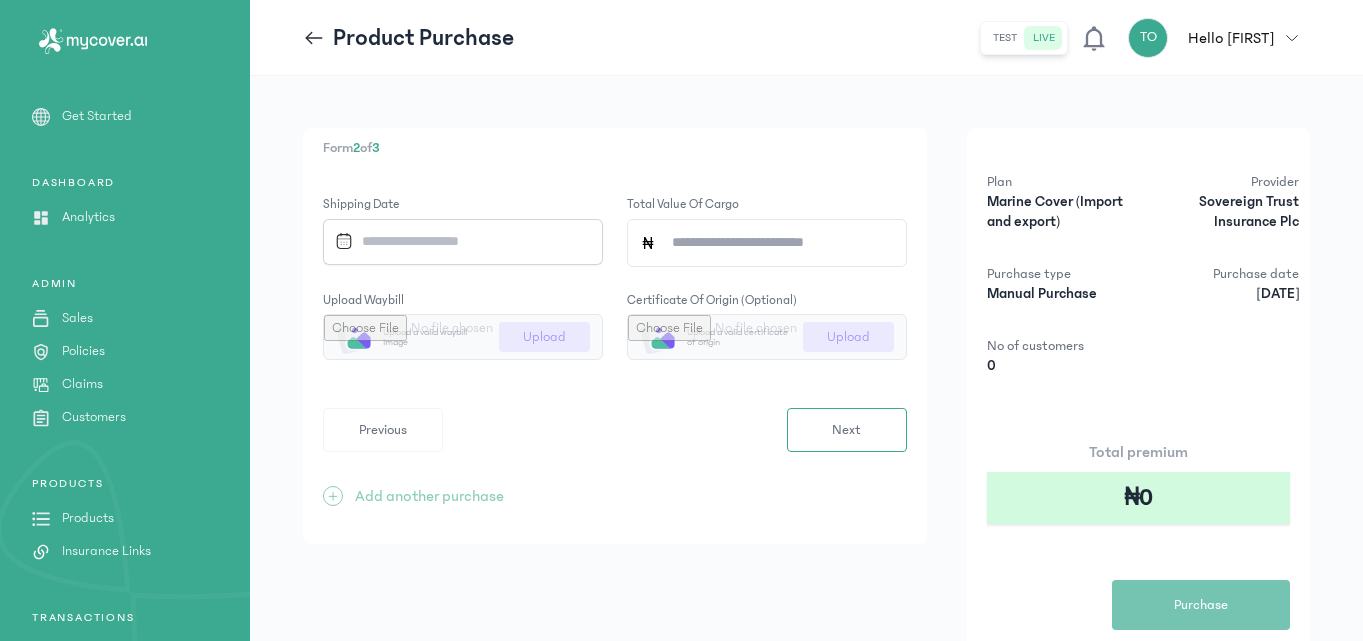 click at bounding box center [456, 241] 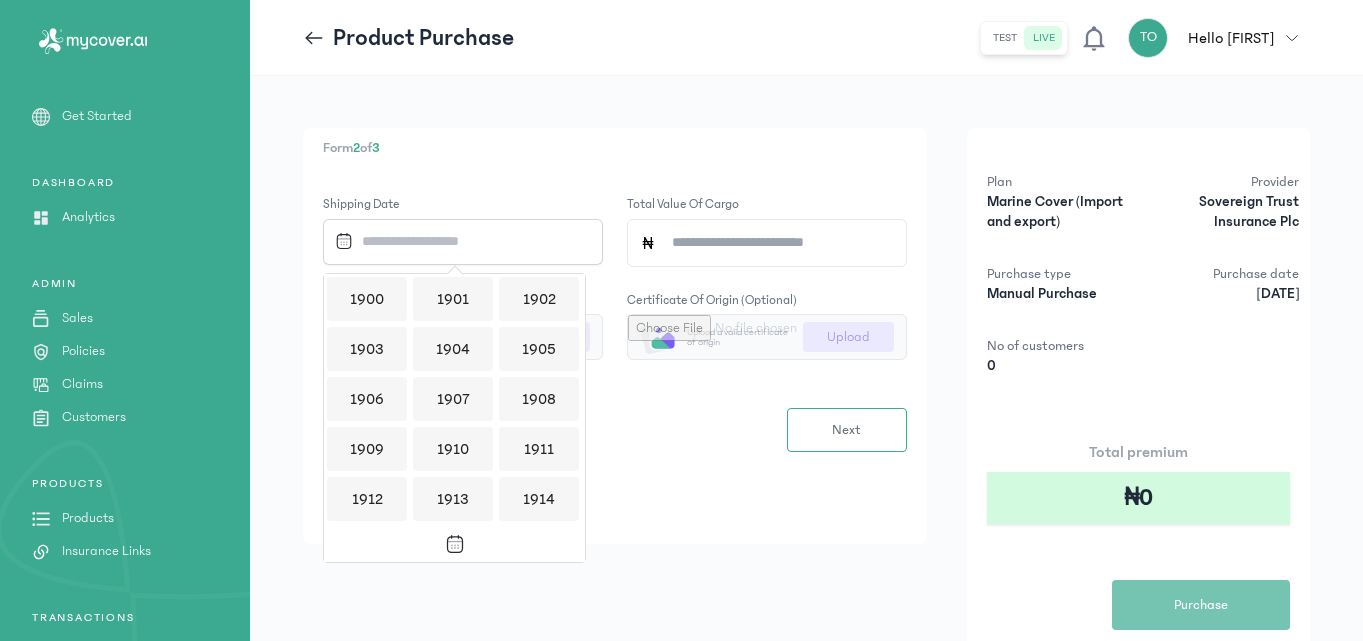 scroll, scrollTop: 1939, scrollLeft: 0, axis: vertical 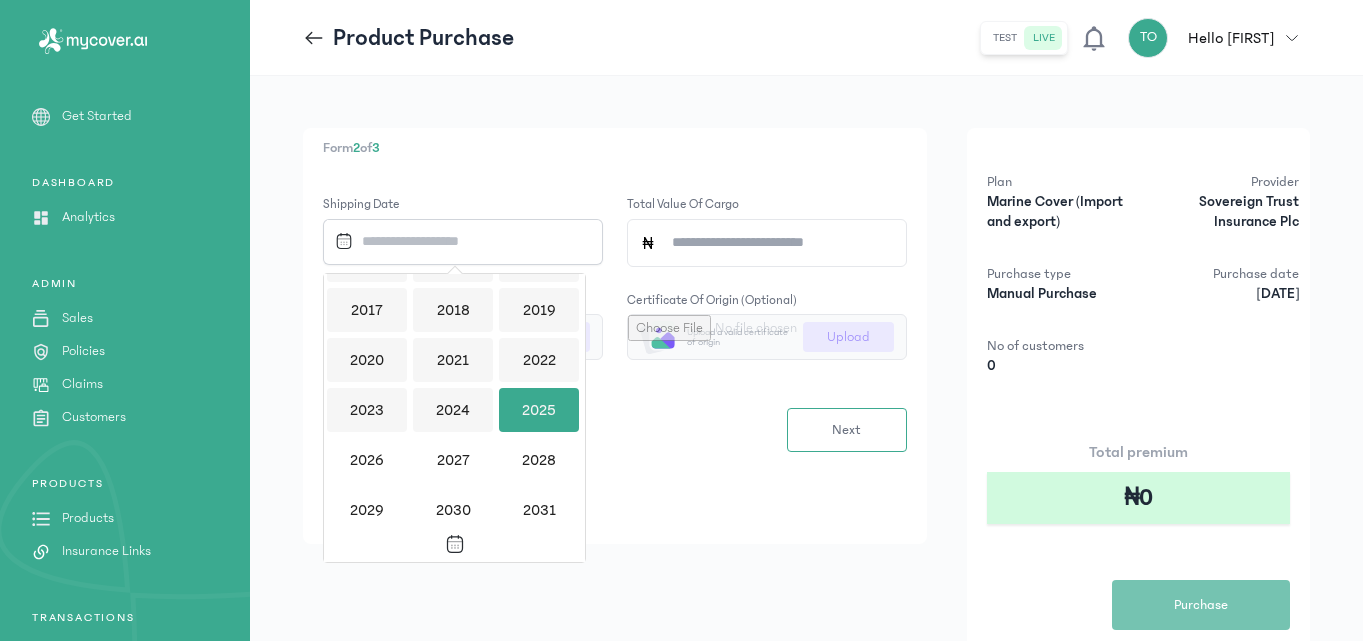 click on "2025" at bounding box center [539, 410] 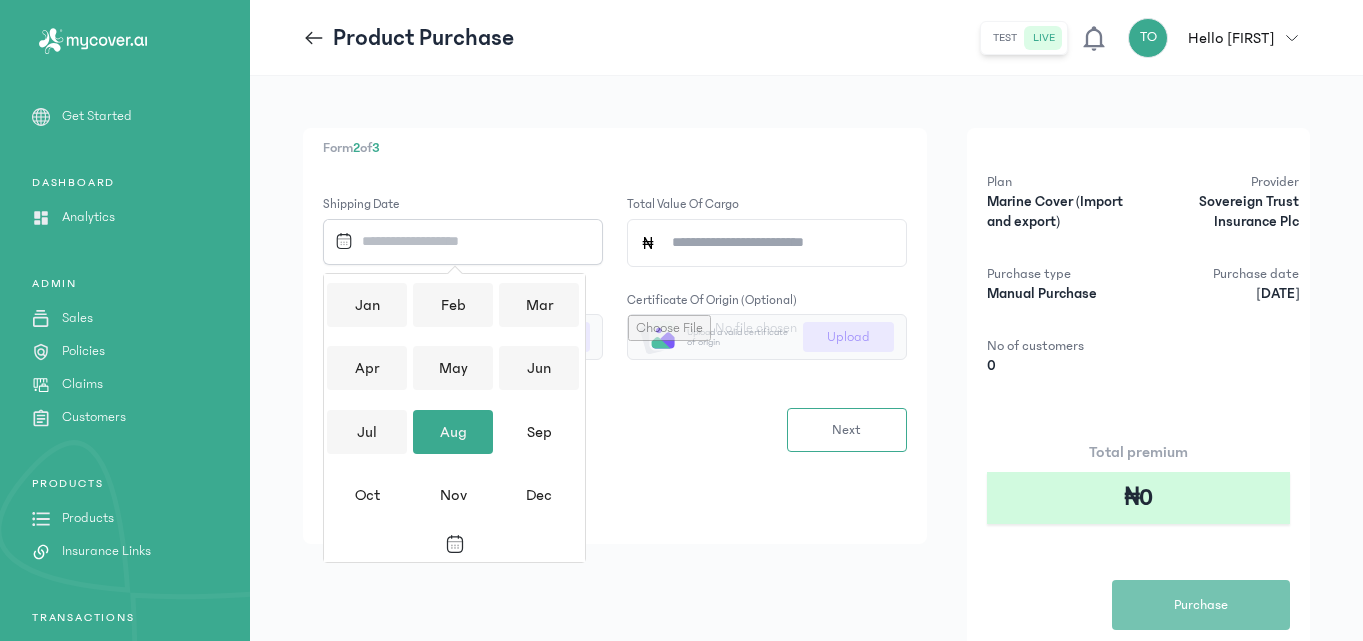 click on "Aug" at bounding box center [453, 432] 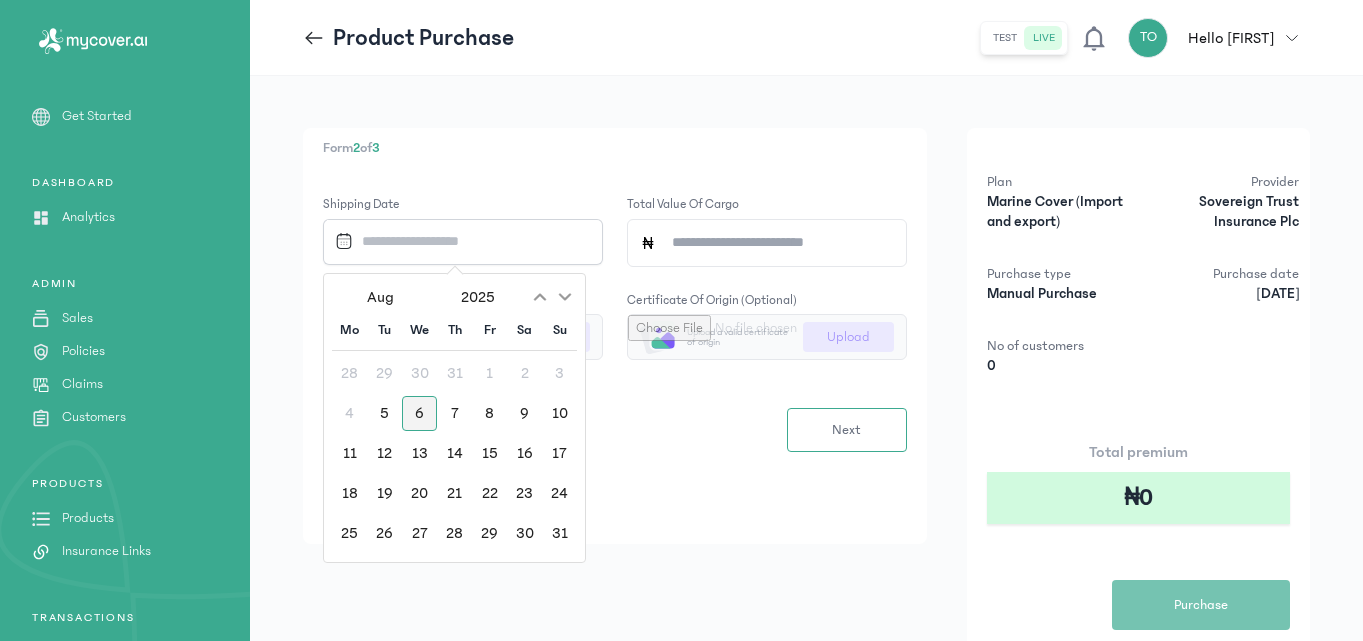 click on "6" at bounding box center [419, 413] 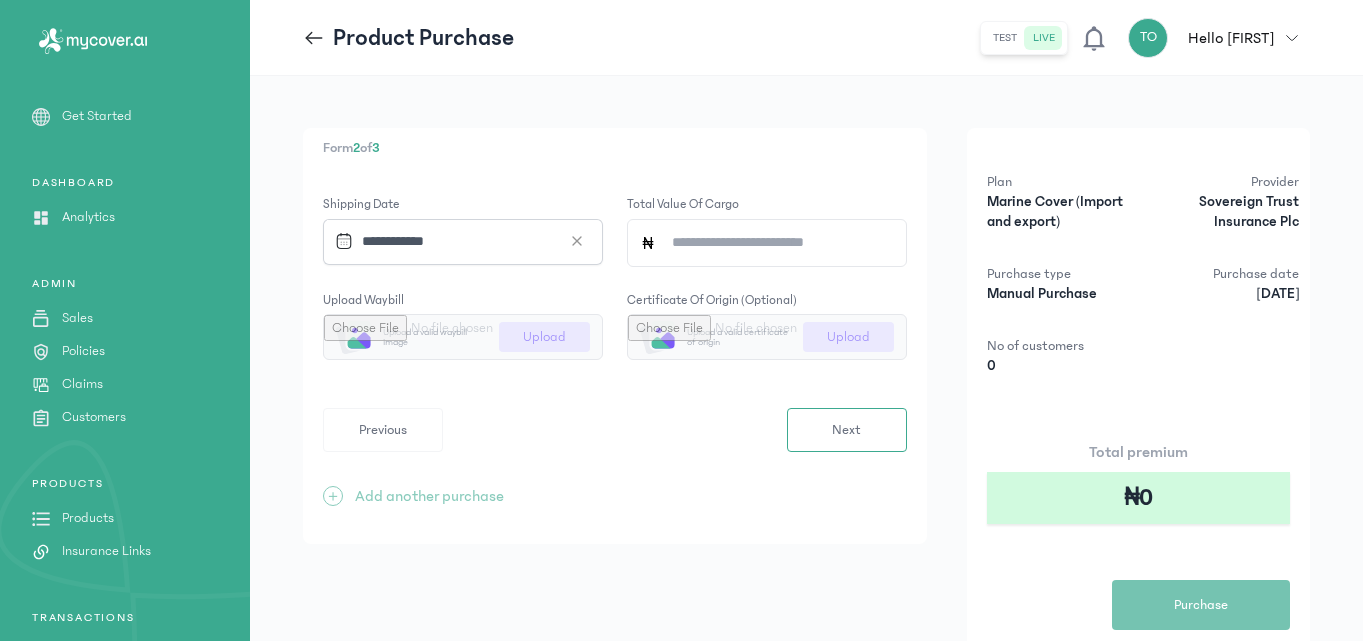 click on "Total value of cargo" 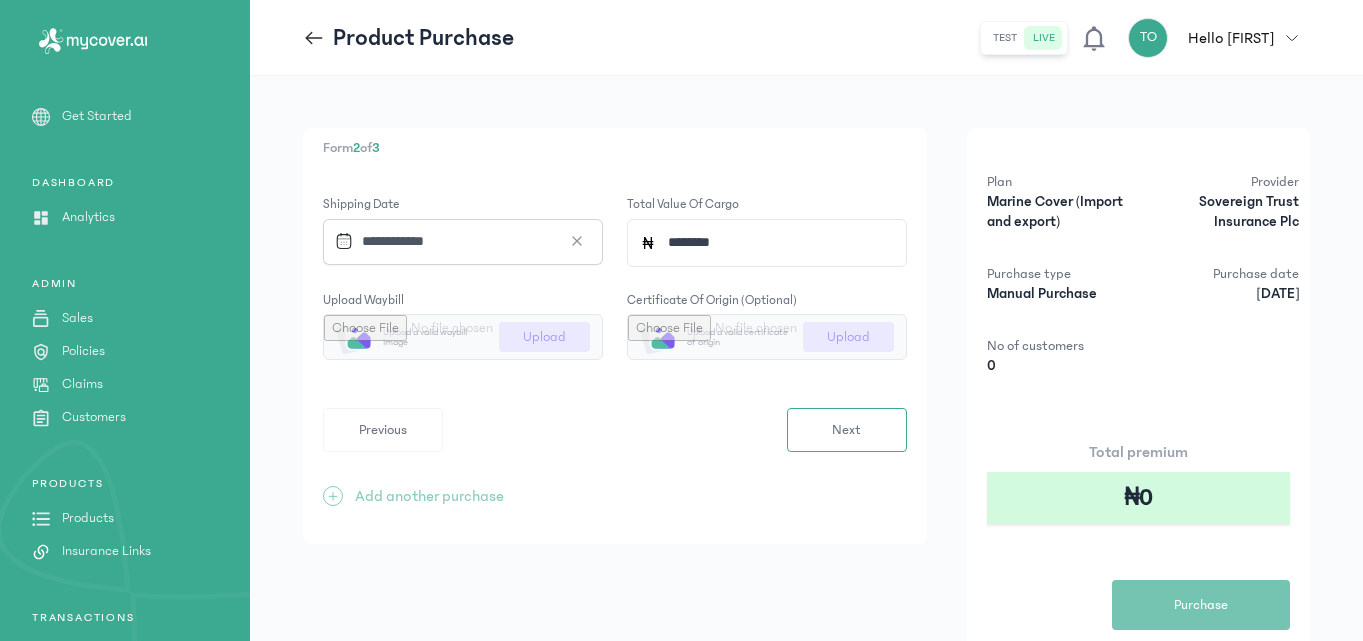 type on "*********" 